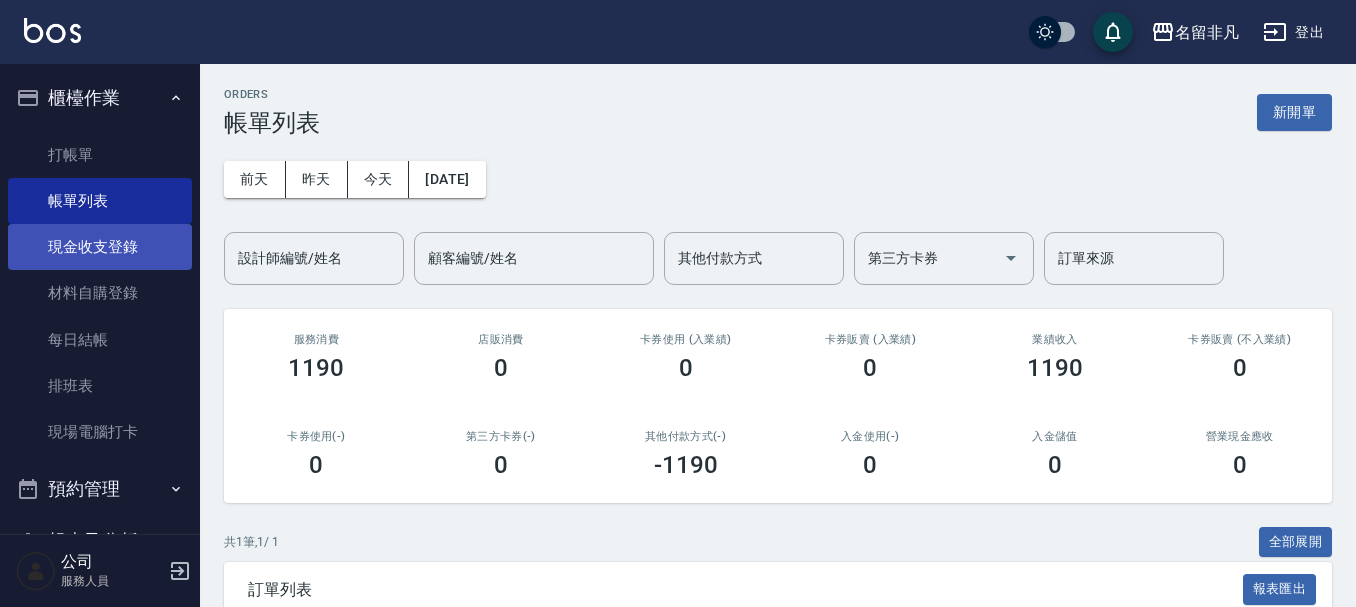 scroll, scrollTop: 0, scrollLeft: 0, axis: both 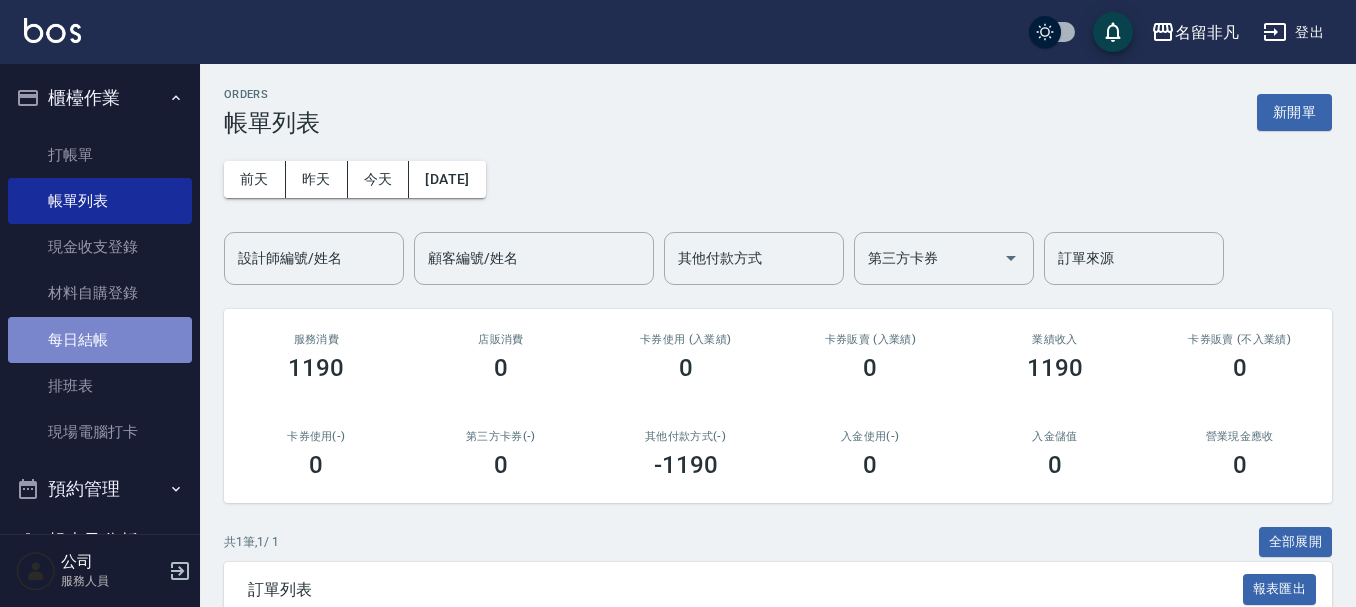click on "每日結帳" at bounding box center [100, 340] 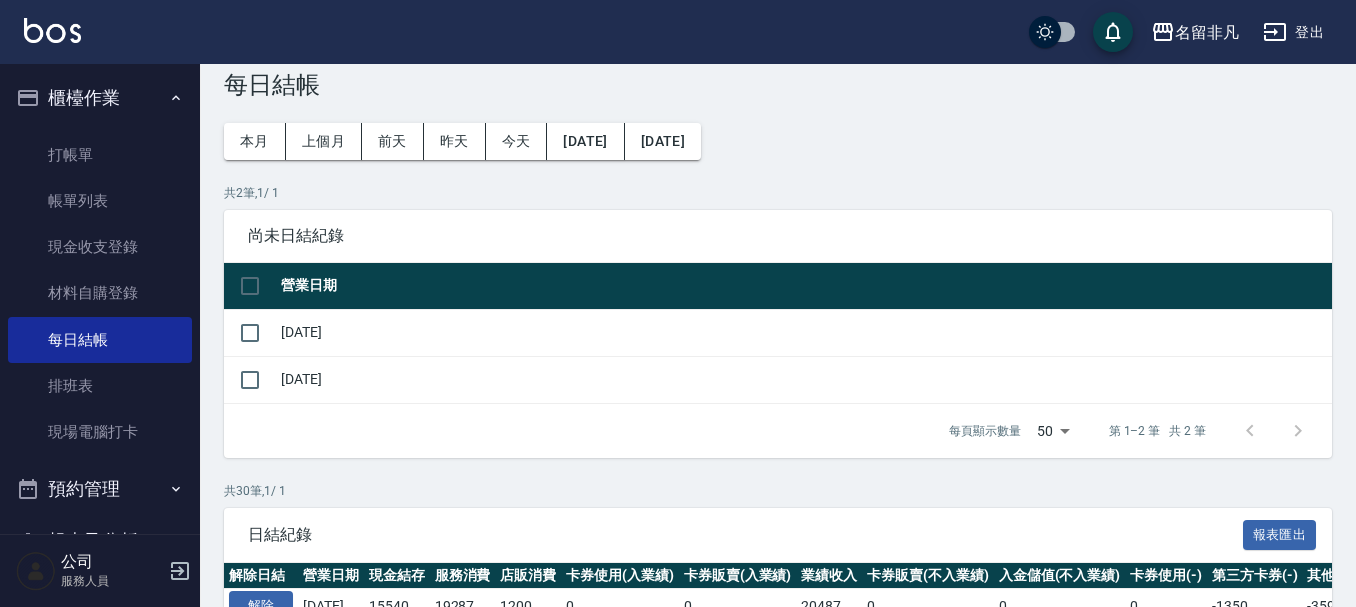 scroll, scrollTop: 0, scrollLeft: 0, axis: both 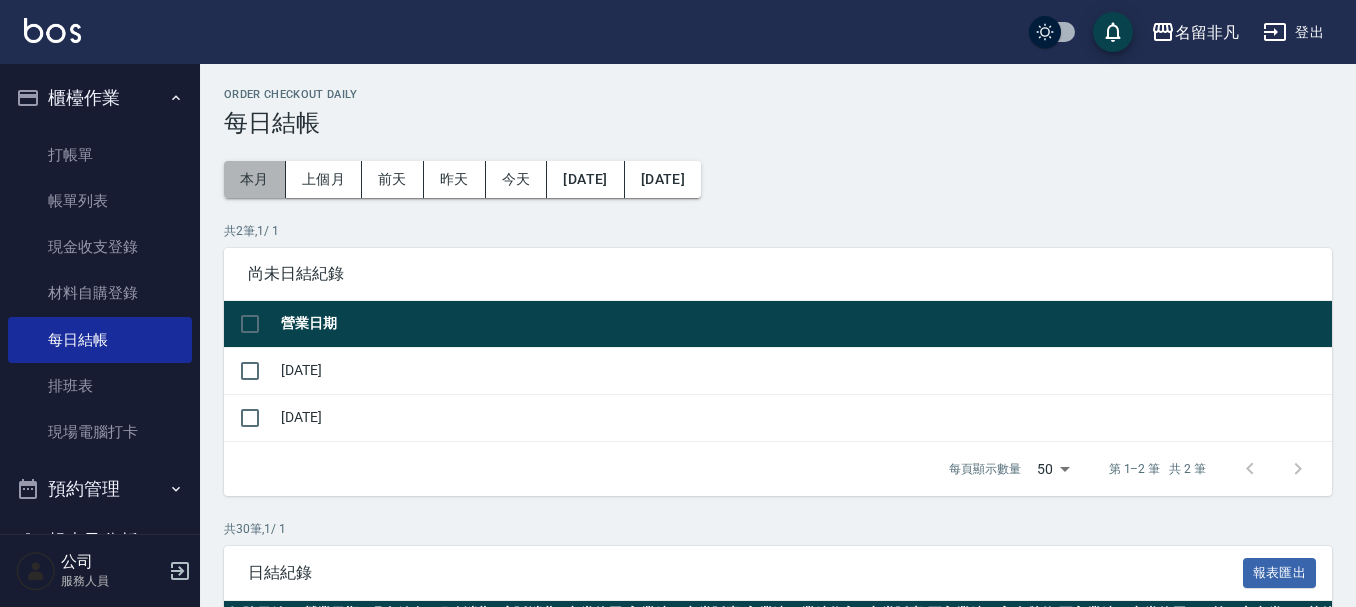 click on "本月" at bounding box center [255, 179] 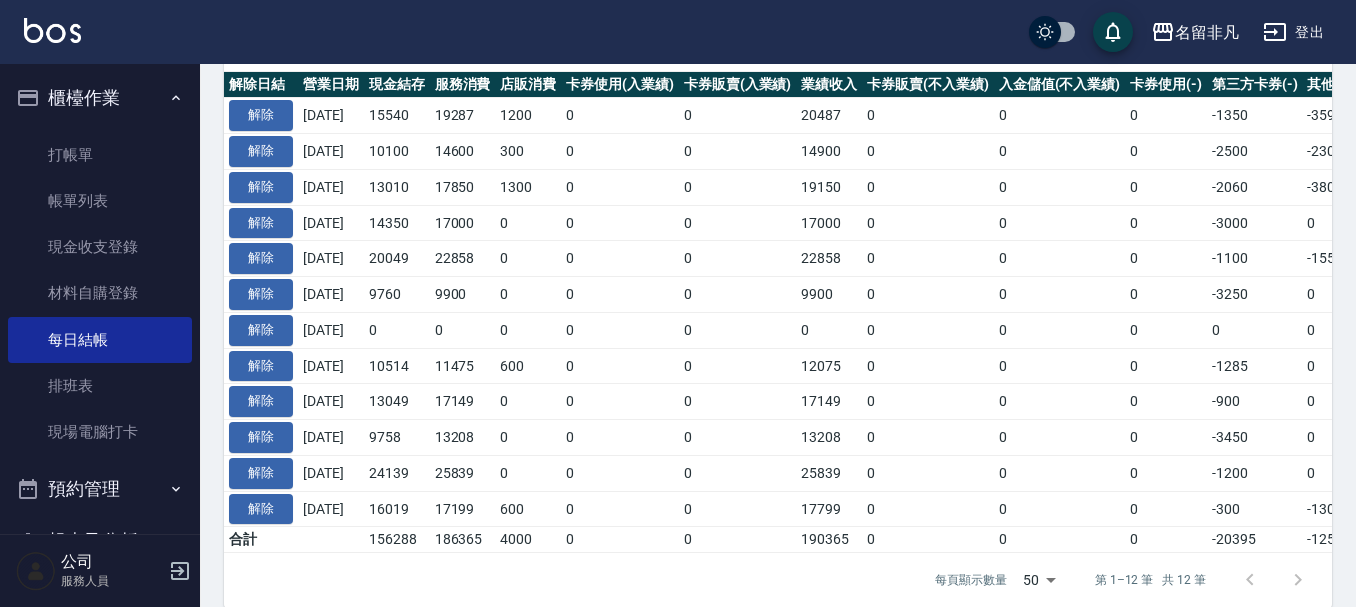 scroll, scrollTop: 569, scrollLeft: 0, axis: vertical 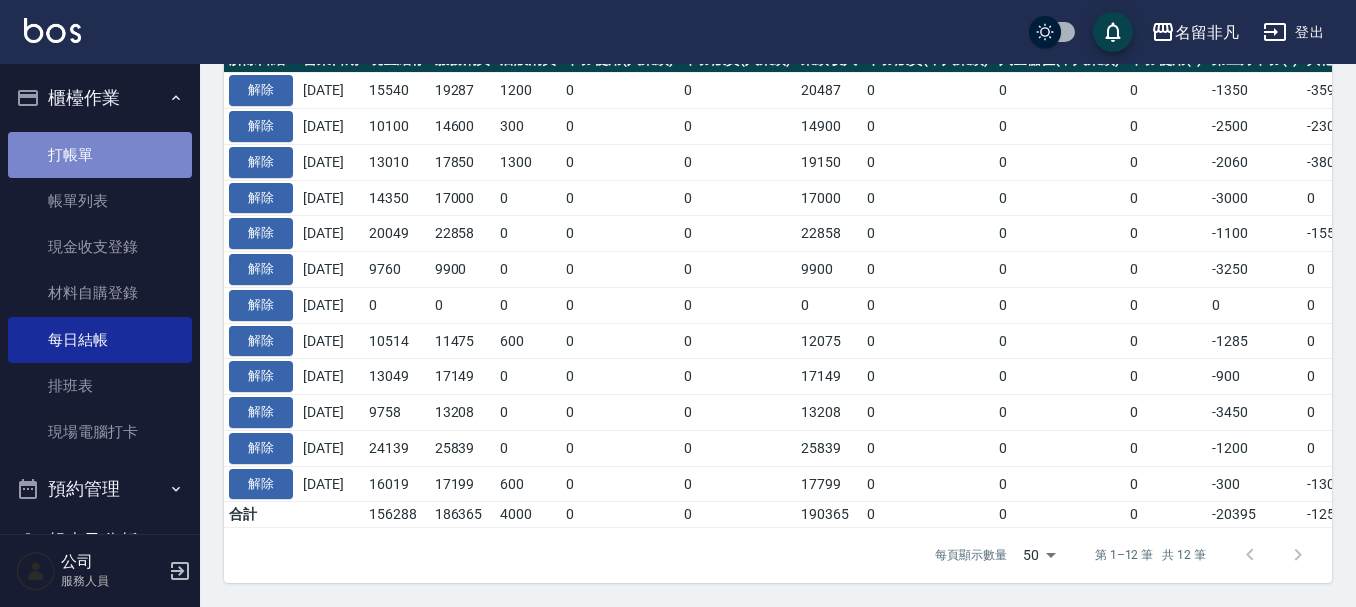click on "打帳單" at bounding box center [100, 155] 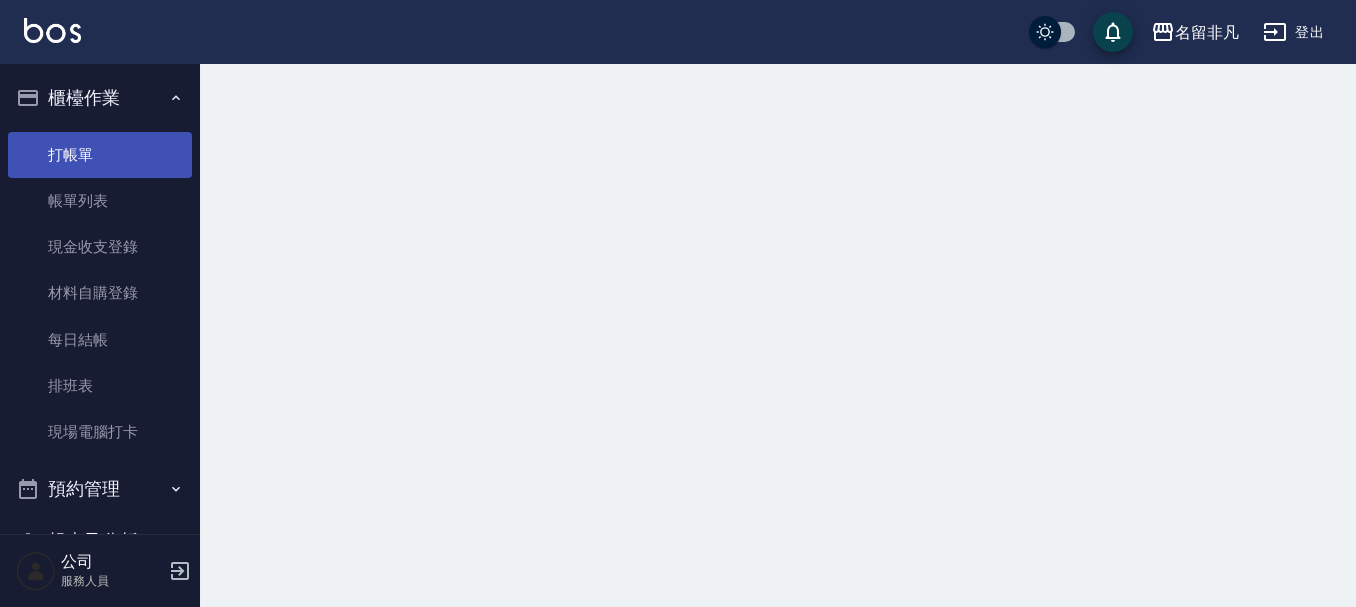 scroll, scrollTop: 0, scrollLeft: 0, axis: both 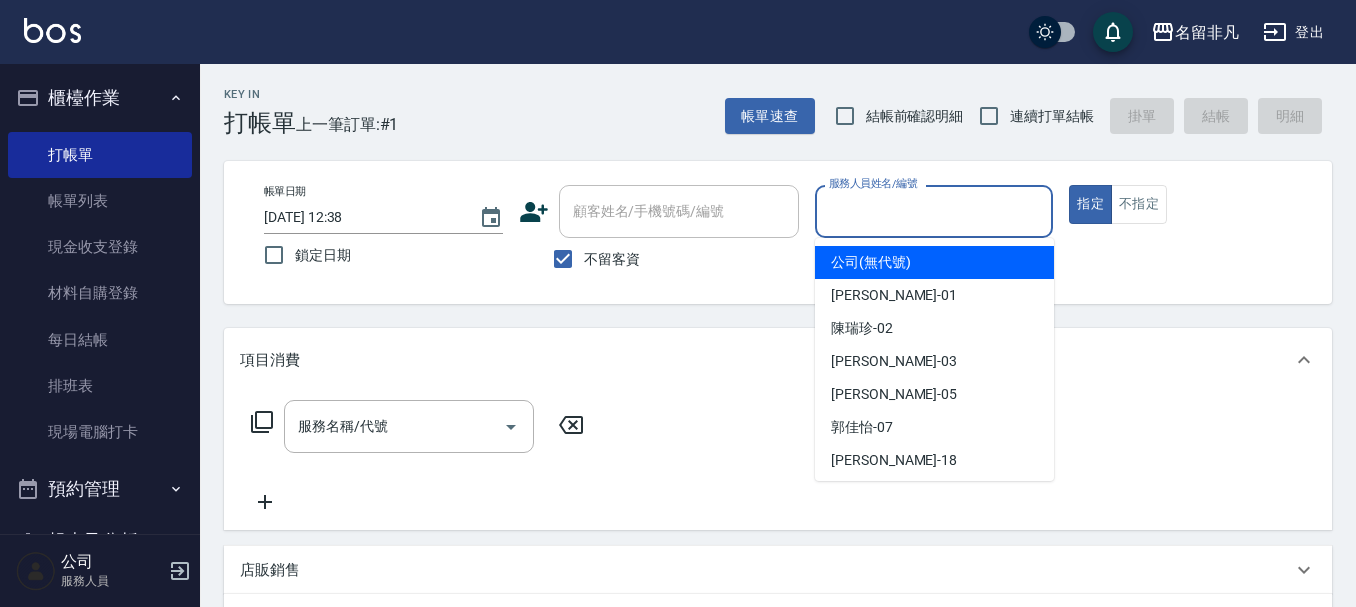 click on "服務人員姓名/編號" at bounding box center (934, 211) 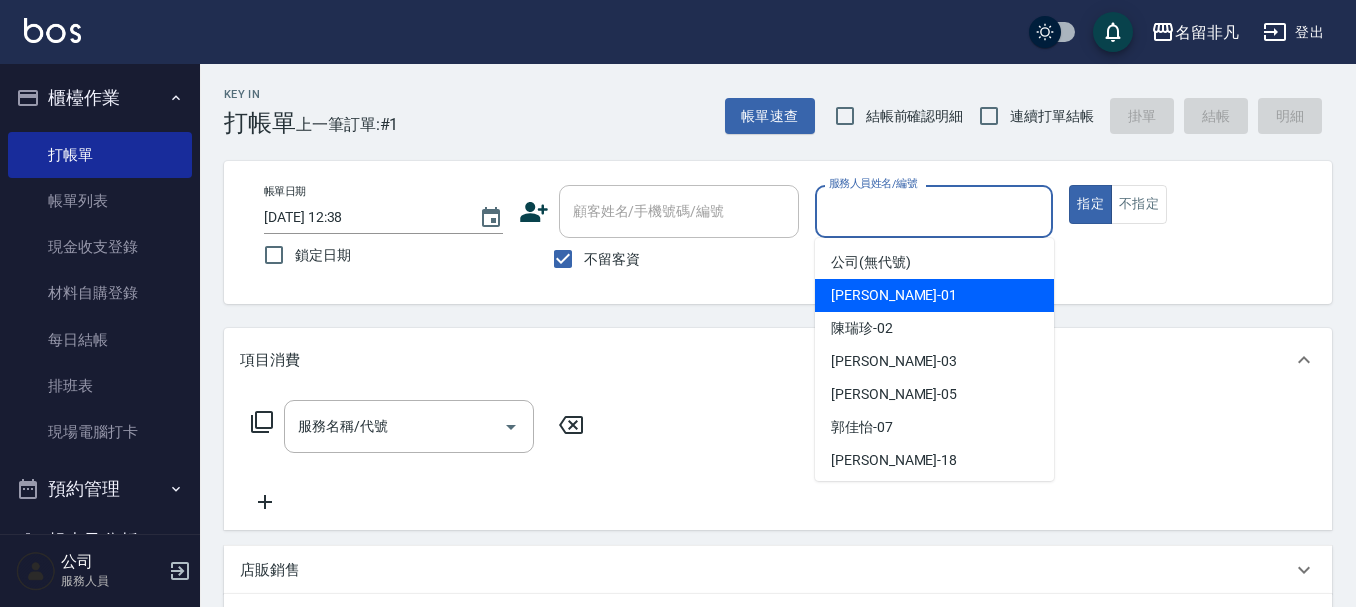 click on "[PERSON_NAME] -01" at bounding box center [934, 295] 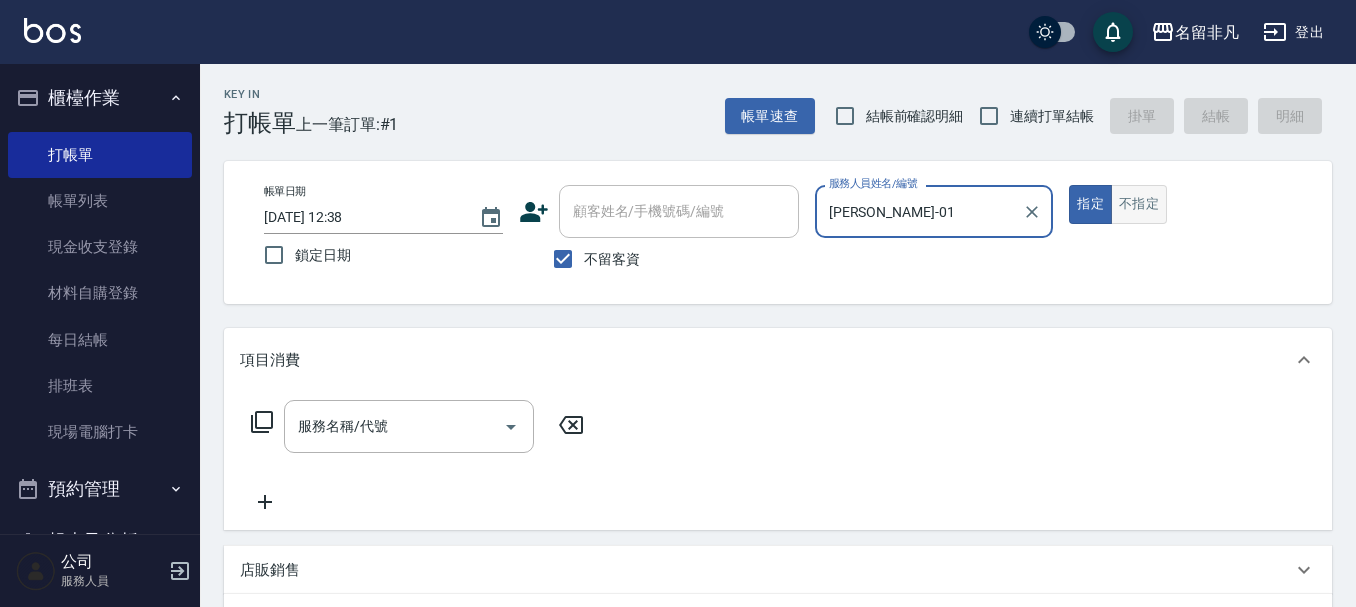 click on "不指定" at bounding box center [1139, 204] 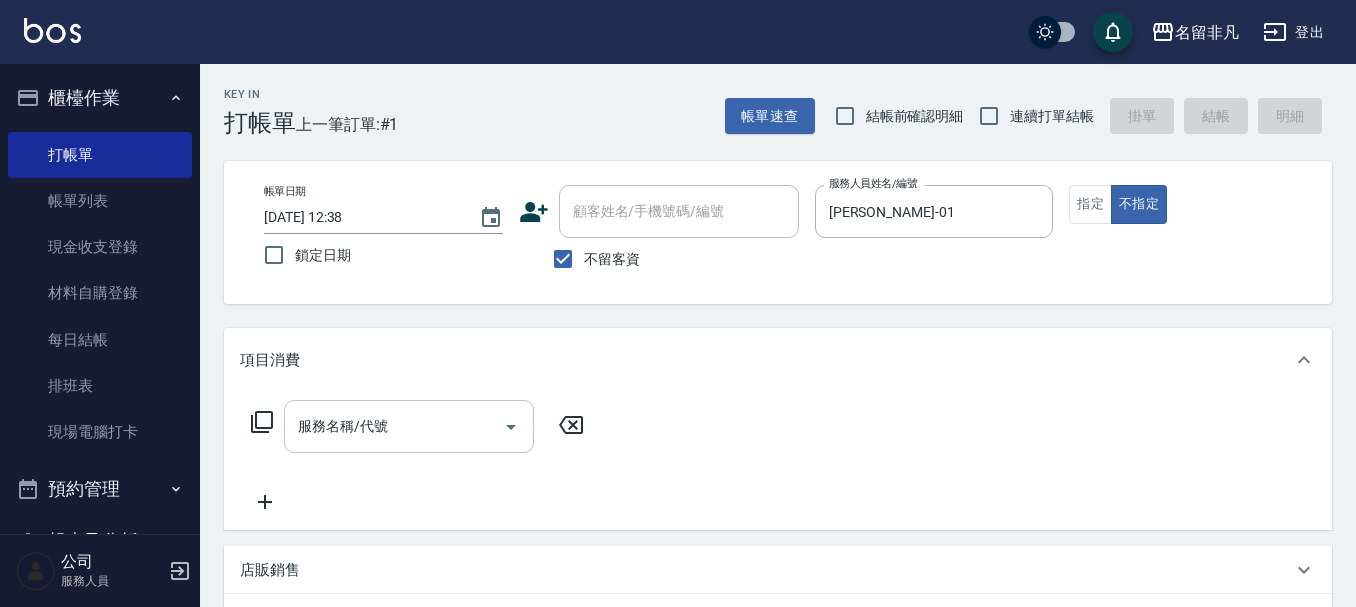 click on "服務名稱/代號" at bounding box center (394, 426) 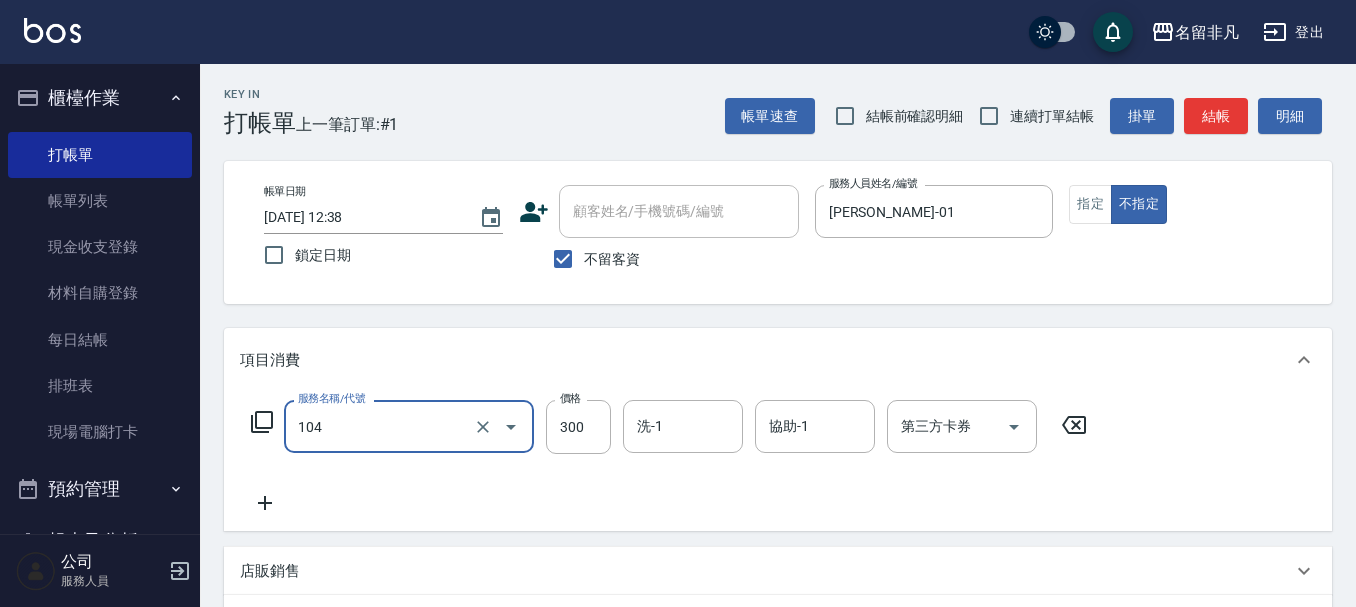 type on "洗髮(104)" 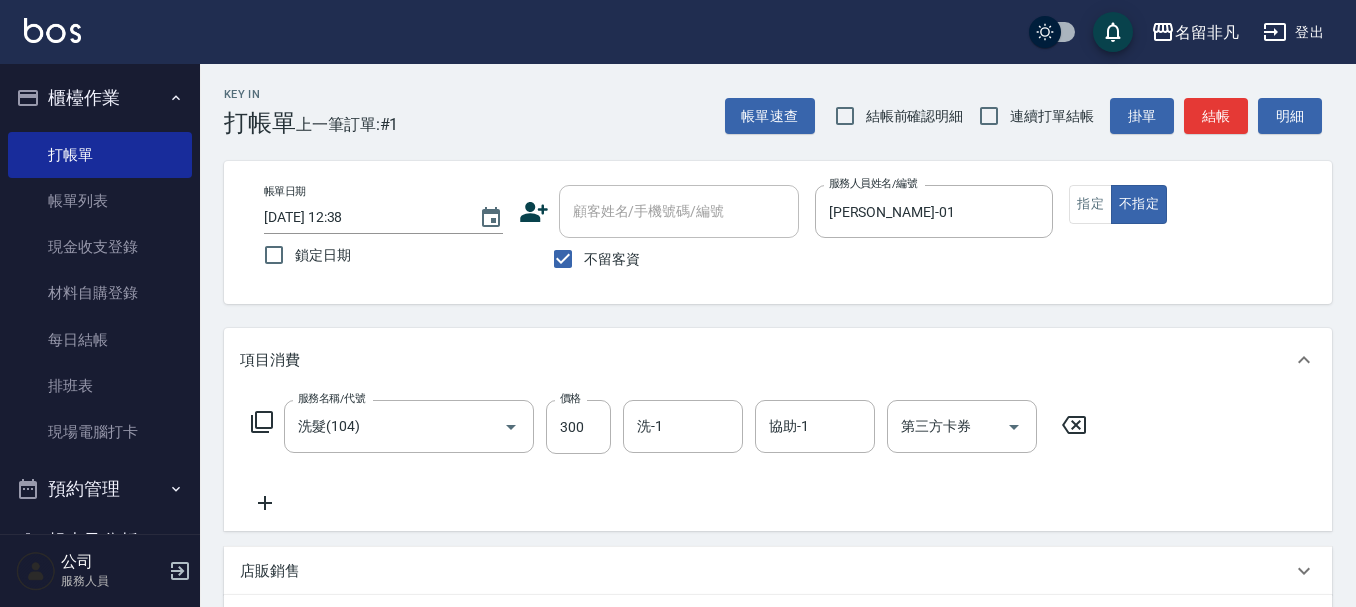 click 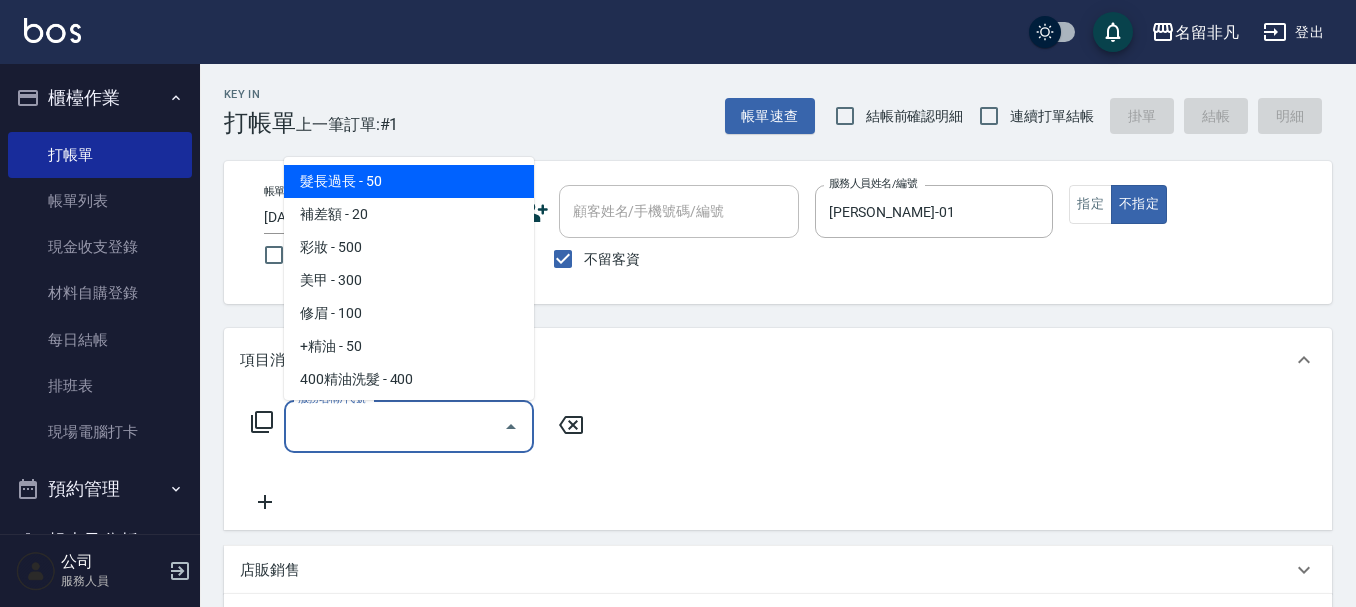 click on "服務名稱/代號" at bounding box center [394, 426] 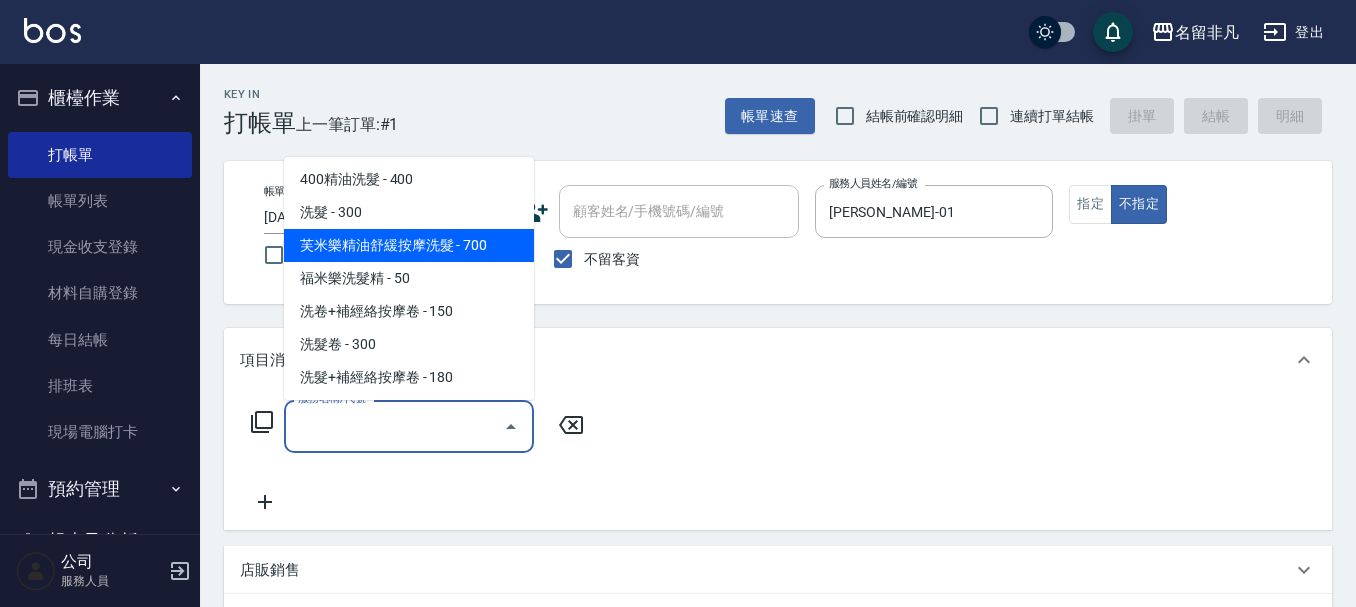 scroll, scrollTop: 300, scrollLeft: 0, axis: vertical 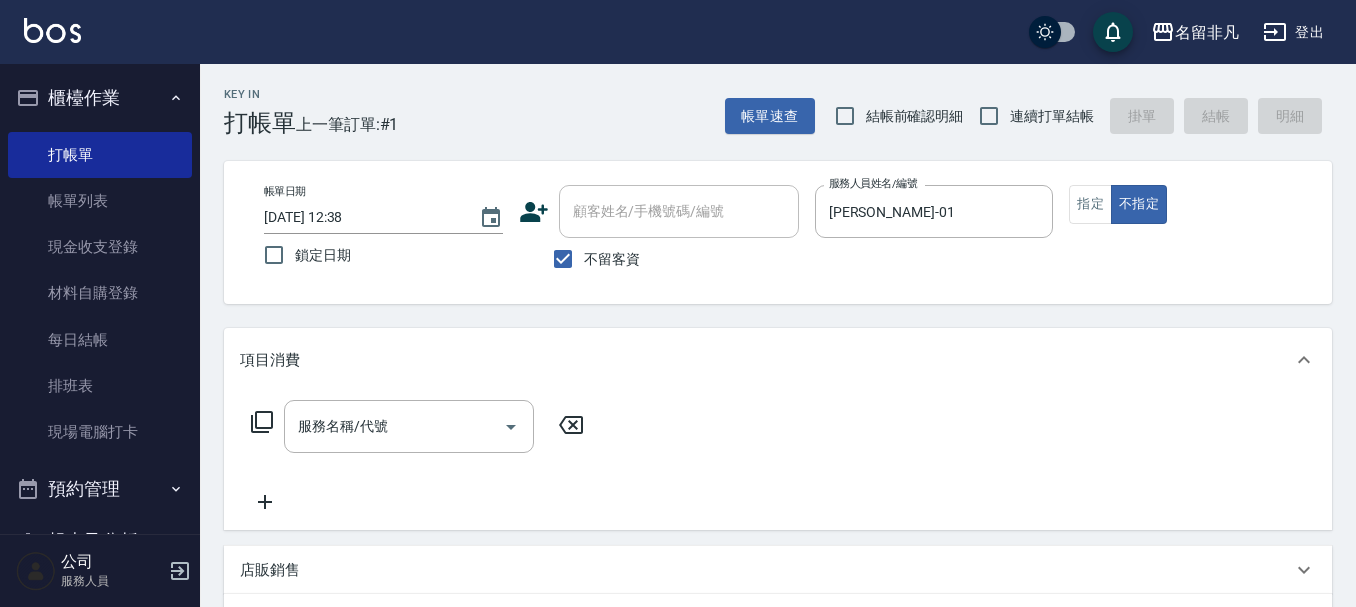 click 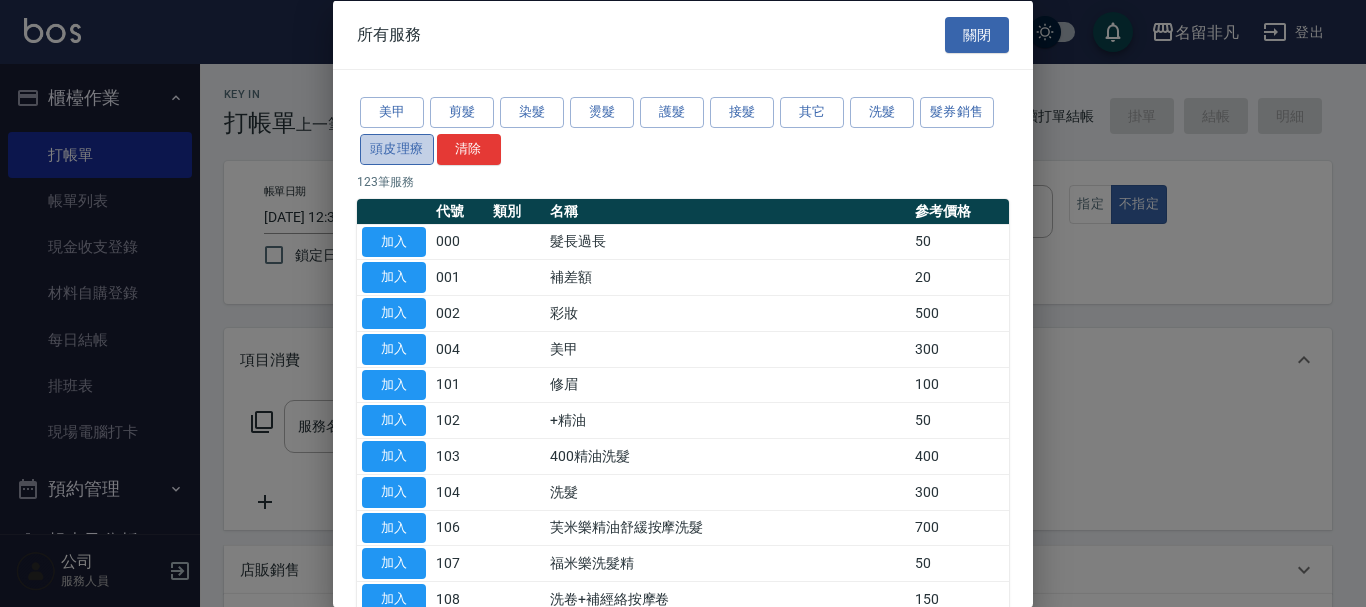 click on "頭皮理療" at bounding box center (397, 148) 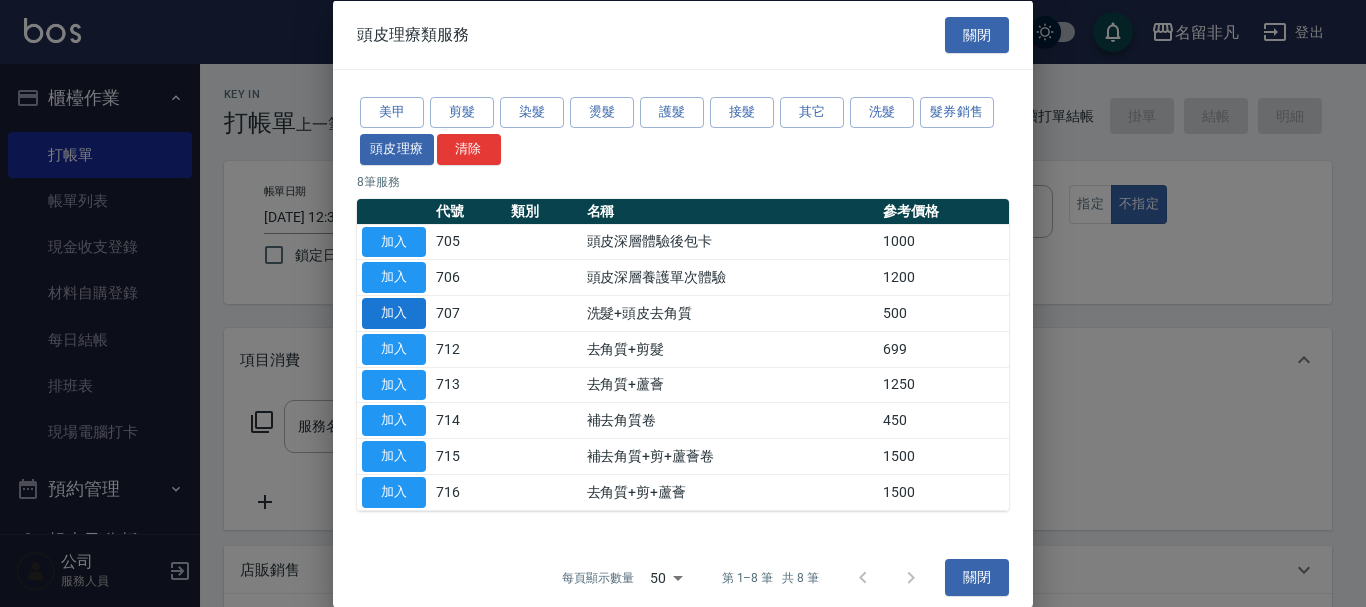 click on "加入" at bounding box center [394, 313] 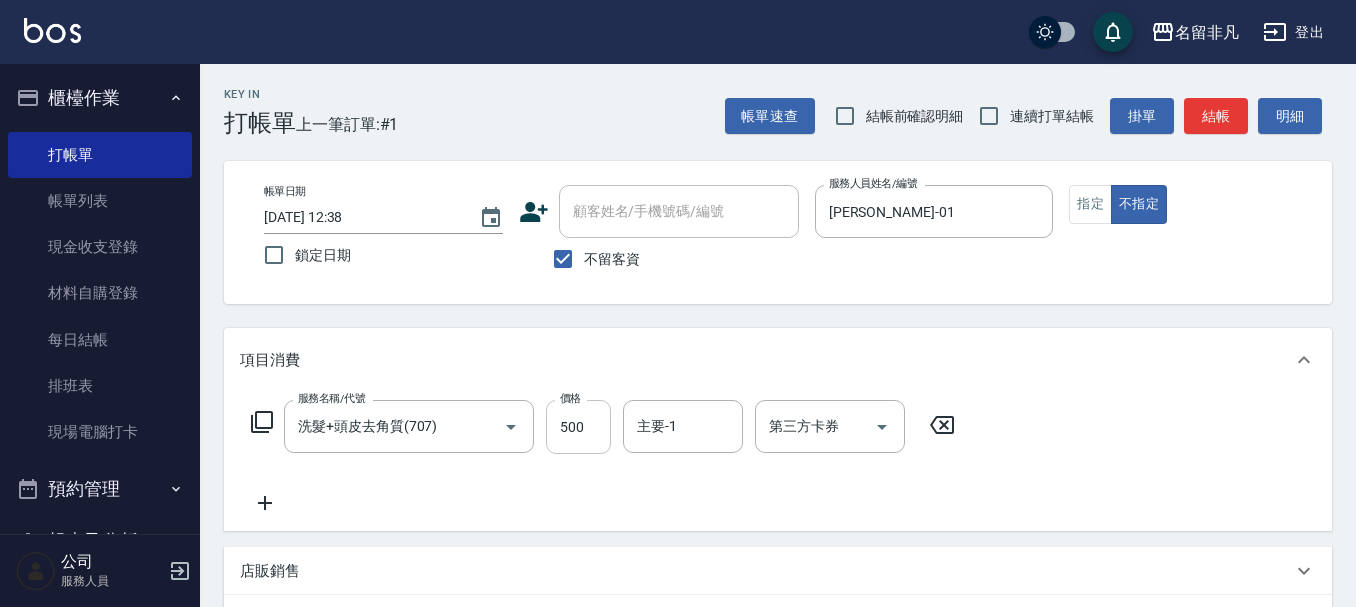 click on "500" at bounding box center (578, 427) 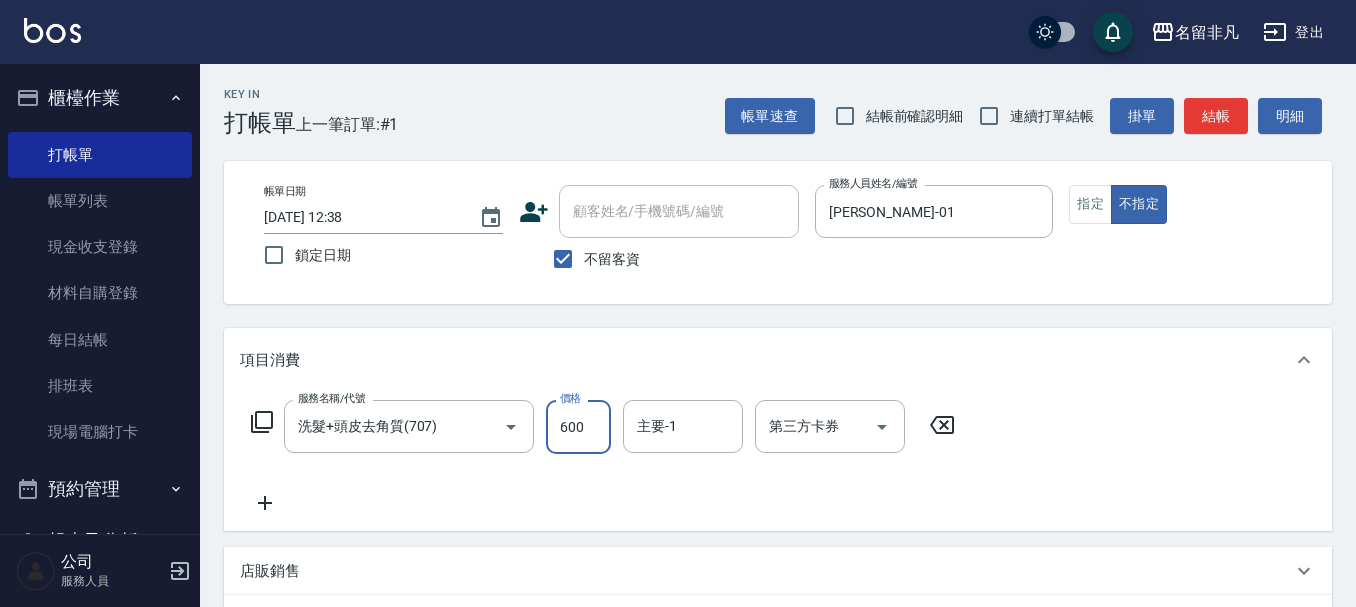 type on "600" 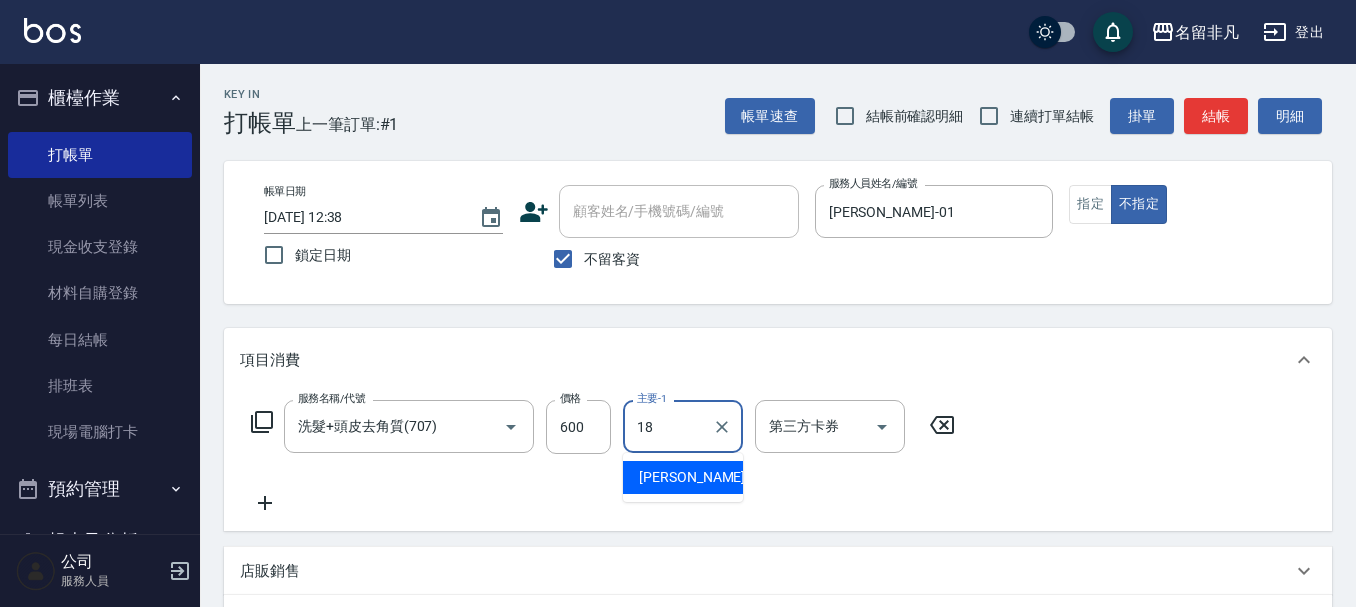 type on "[PERSON_NAME]-18" 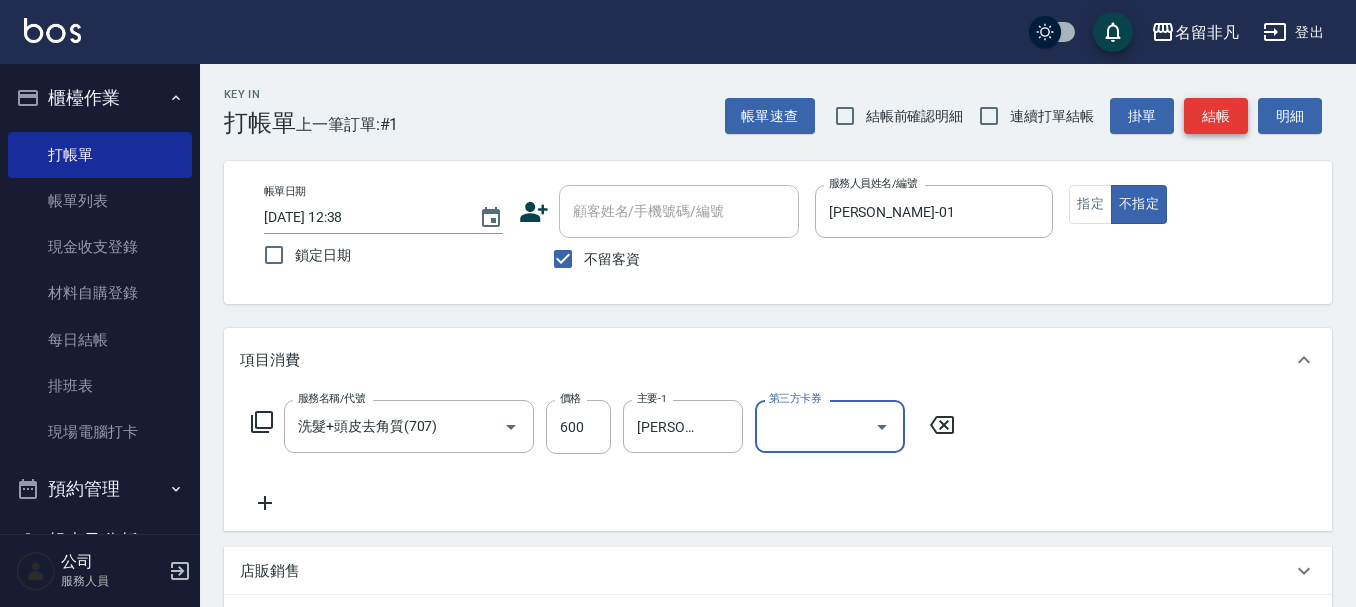 click on "結帳" at bounding box center (1216, 116) 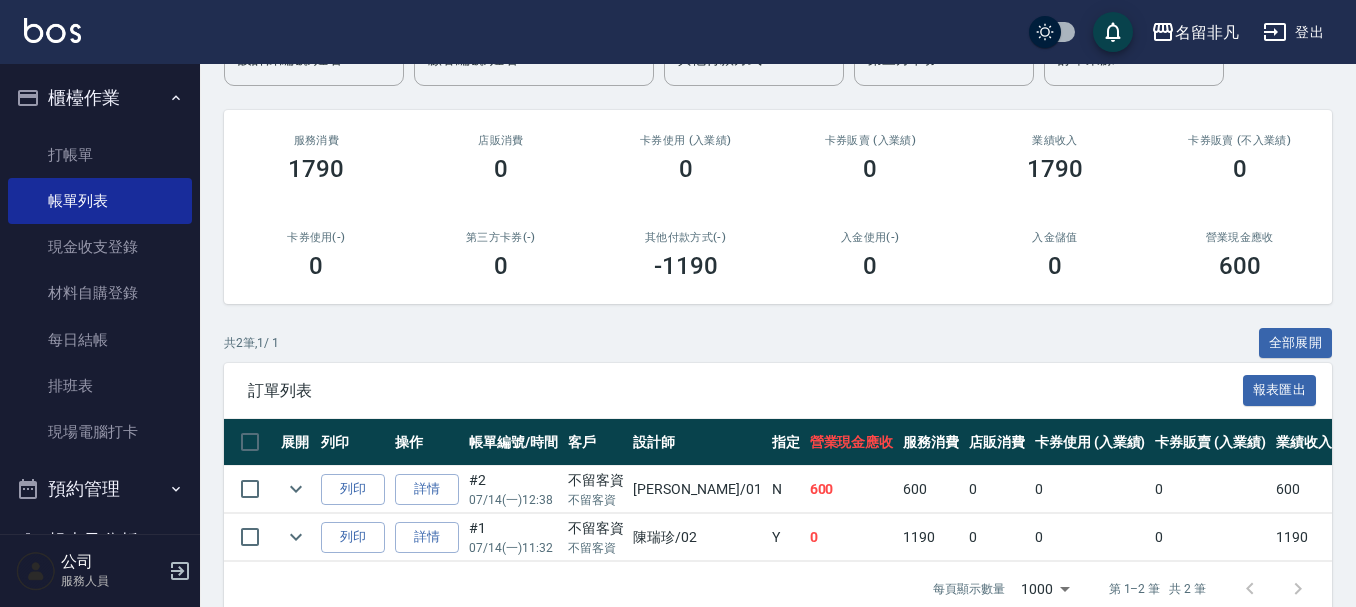 scroll, scrollTop: 200, scrollLeft: 0, axis: vertical 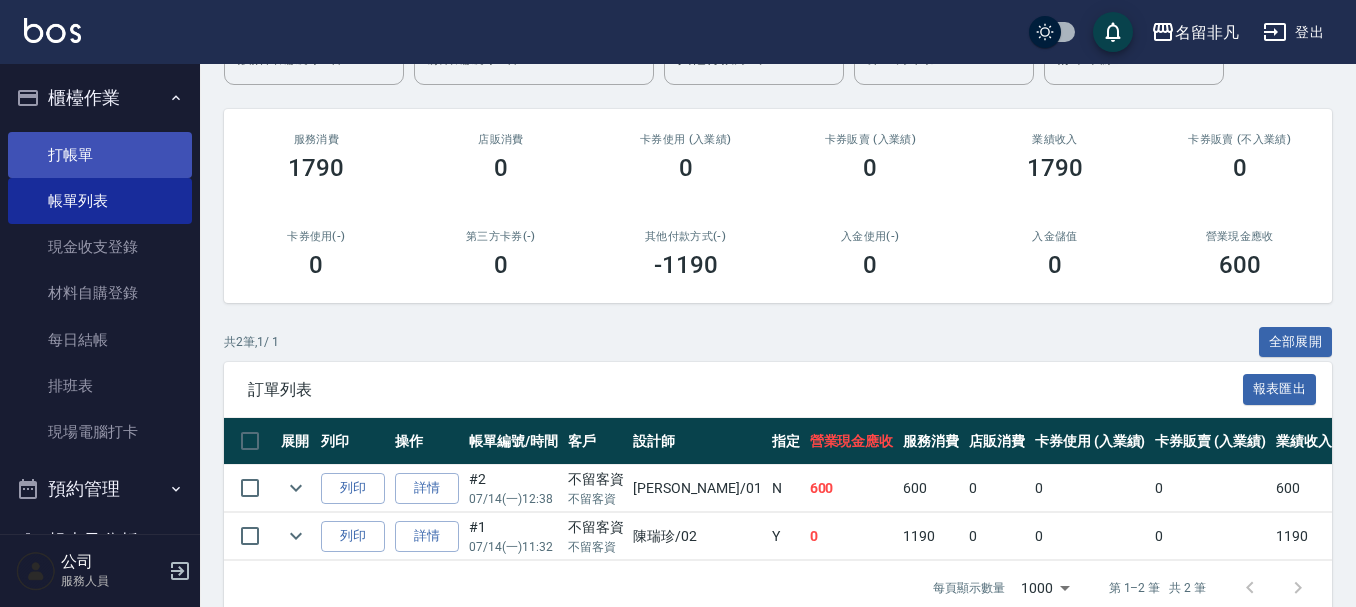 click on "打帳單" at bounding box center [100, 155] 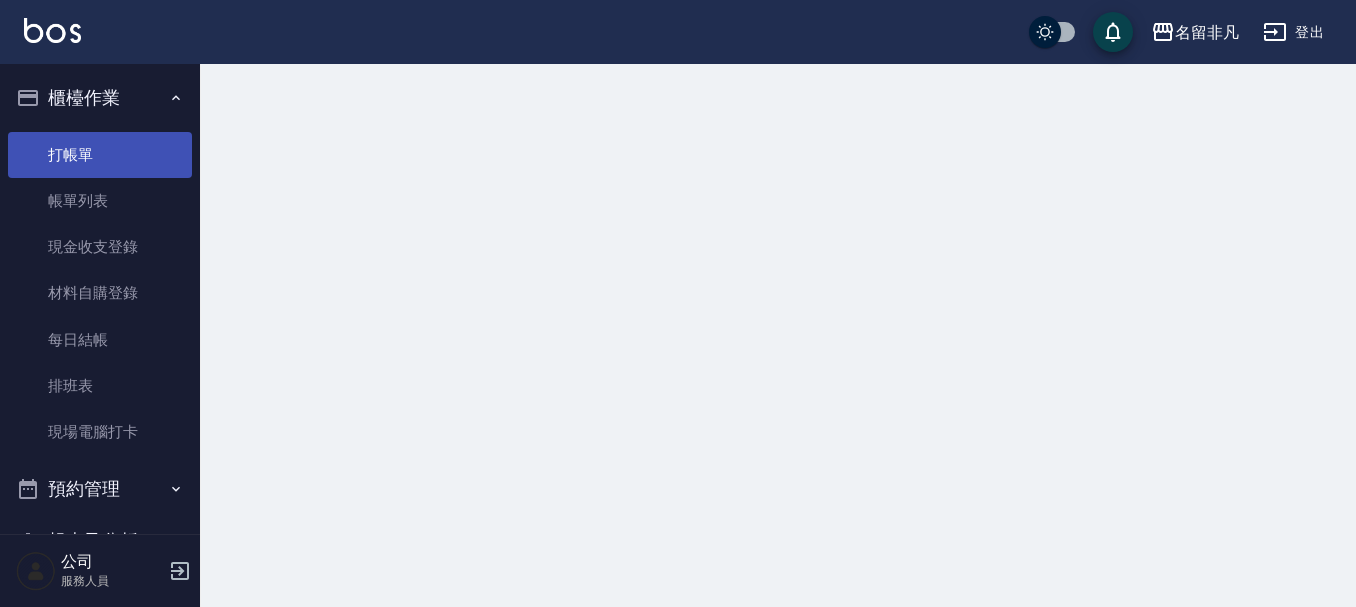 scroll, scrollTop: 0, scrollLeft: 0, axis: both 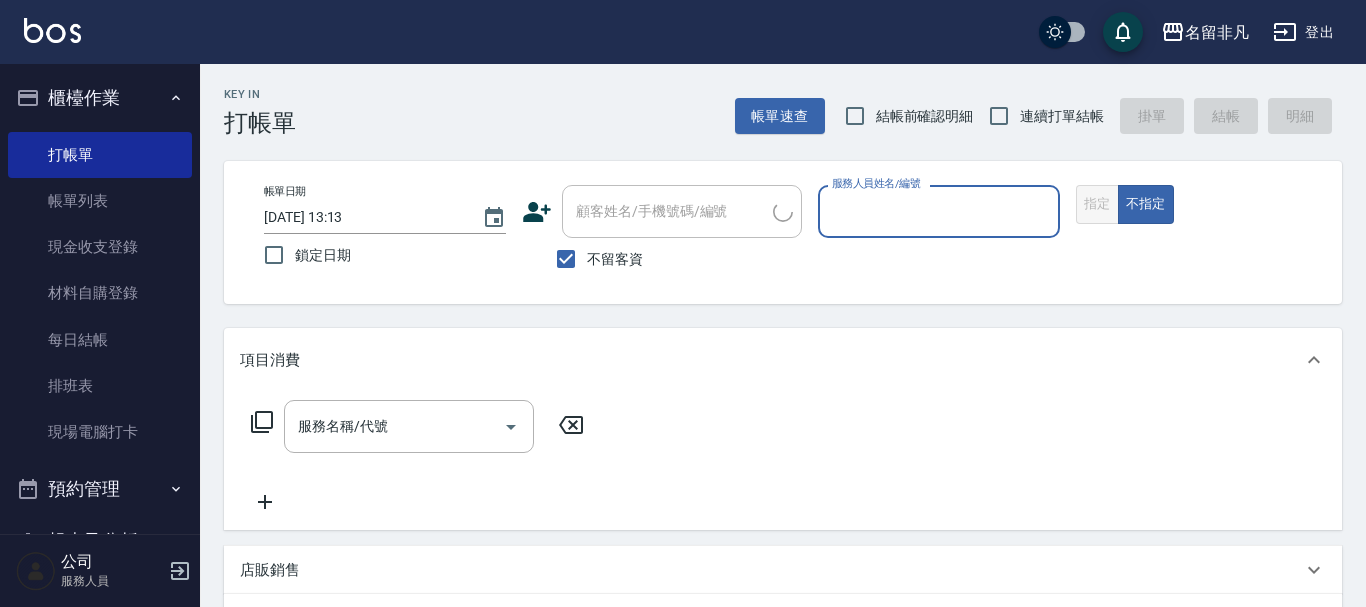click on "指定 不指定" at bounding box center (1197, 204) 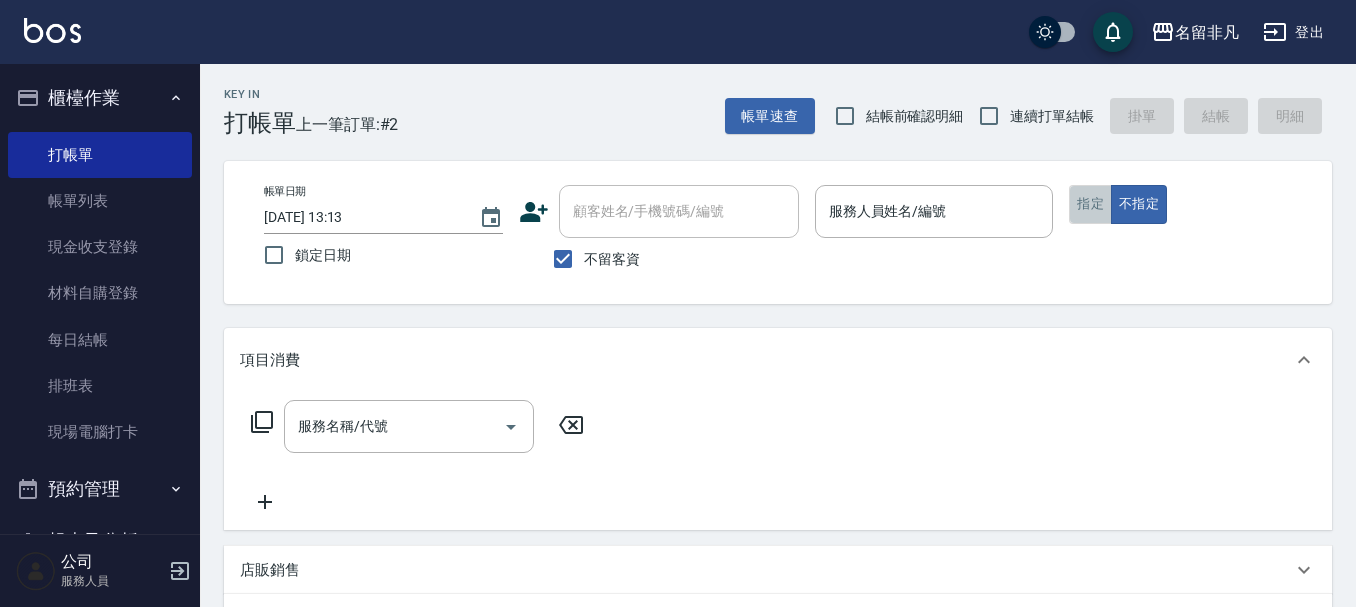 click on "指定" at bounding box center (1090, 204) 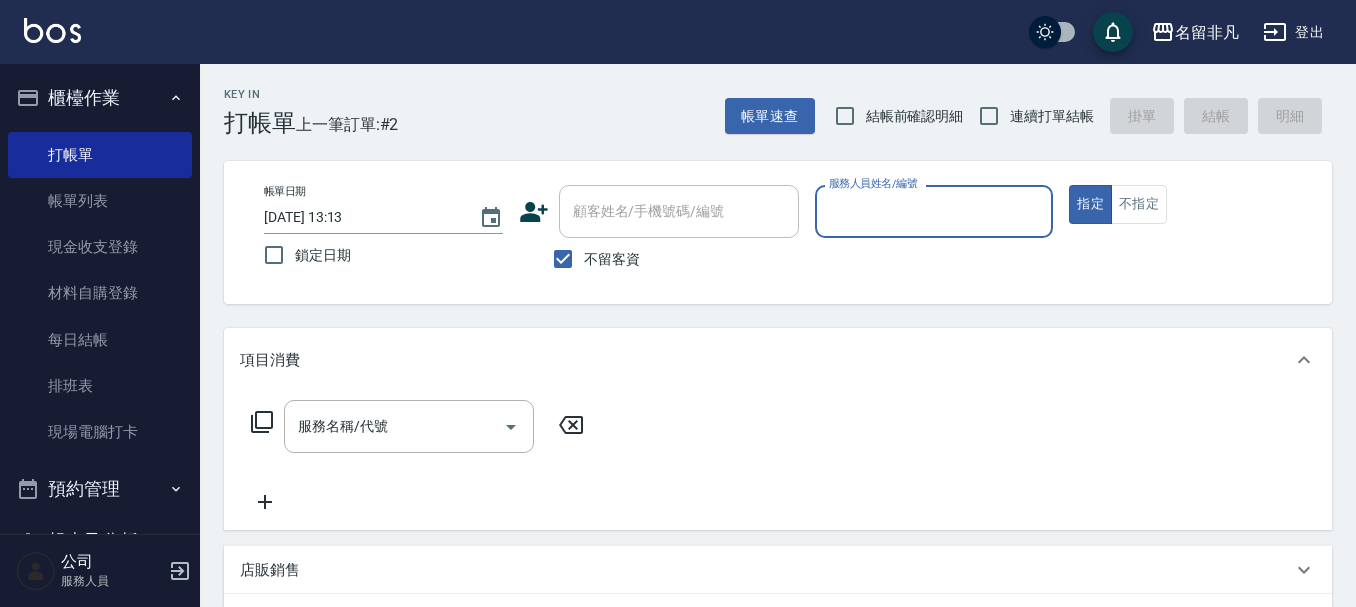 click on "服務人員姓名/編號" at bounding box center [934, 211] 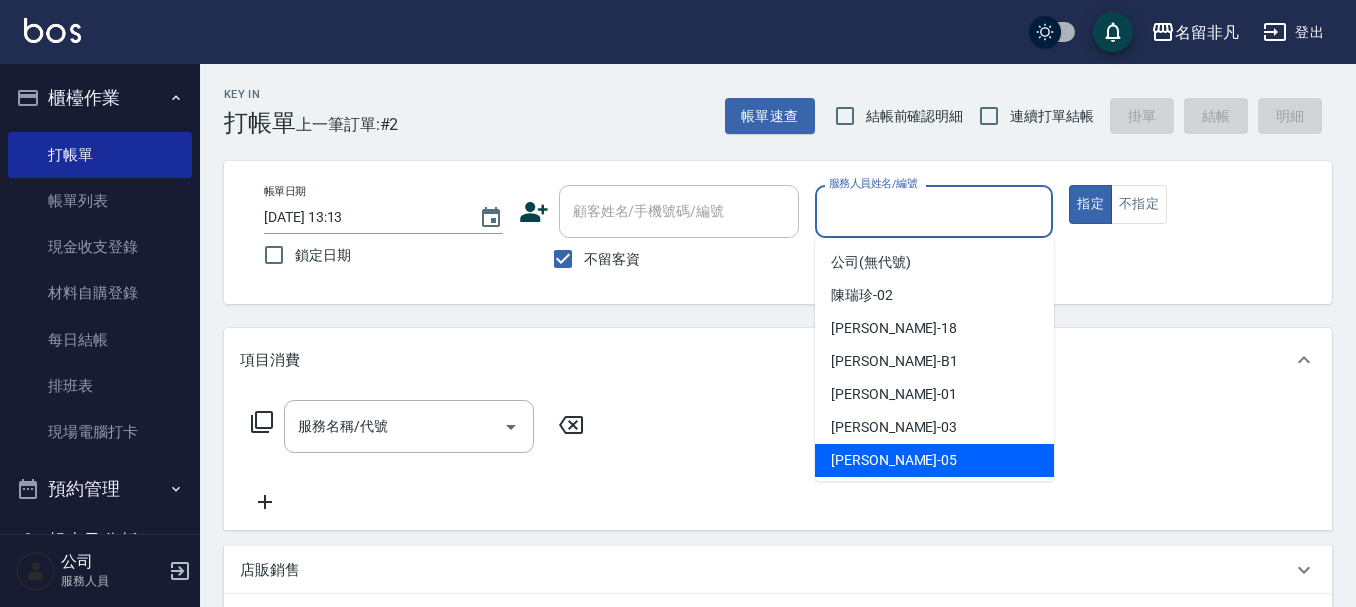 click on "[PERSON_NAME] -05" at bounding box center [894, 460] 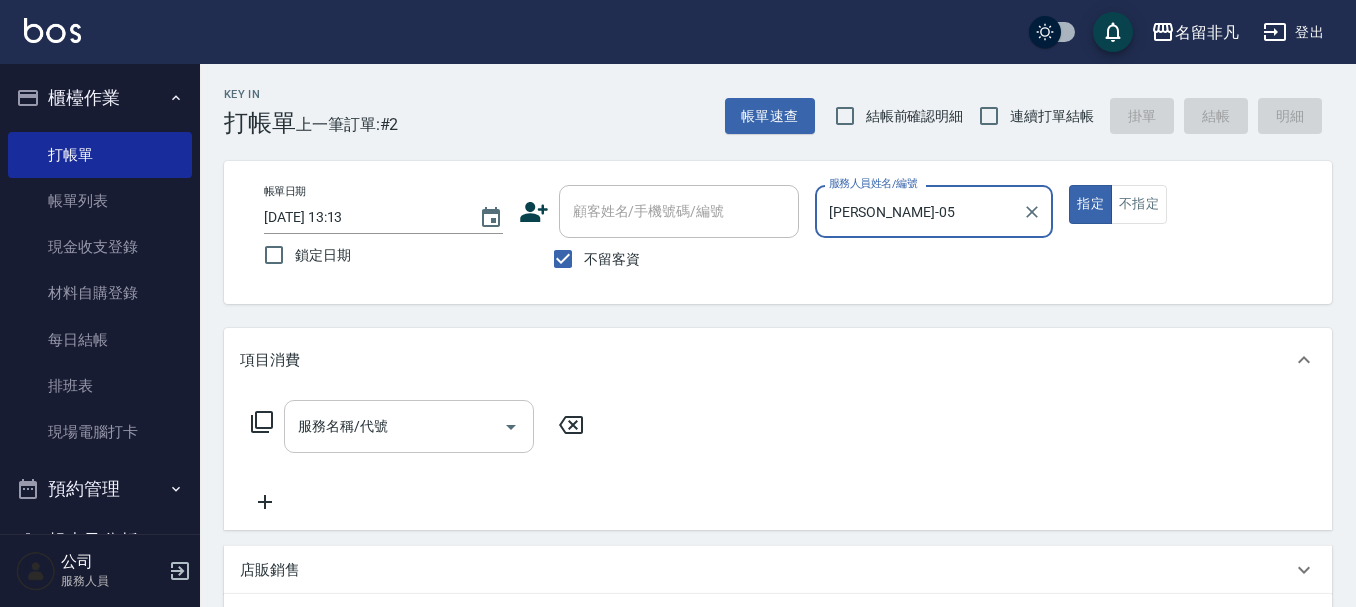 click on "服務名稱/代號 服務名稱/代號" at bounding box center (409, 426) 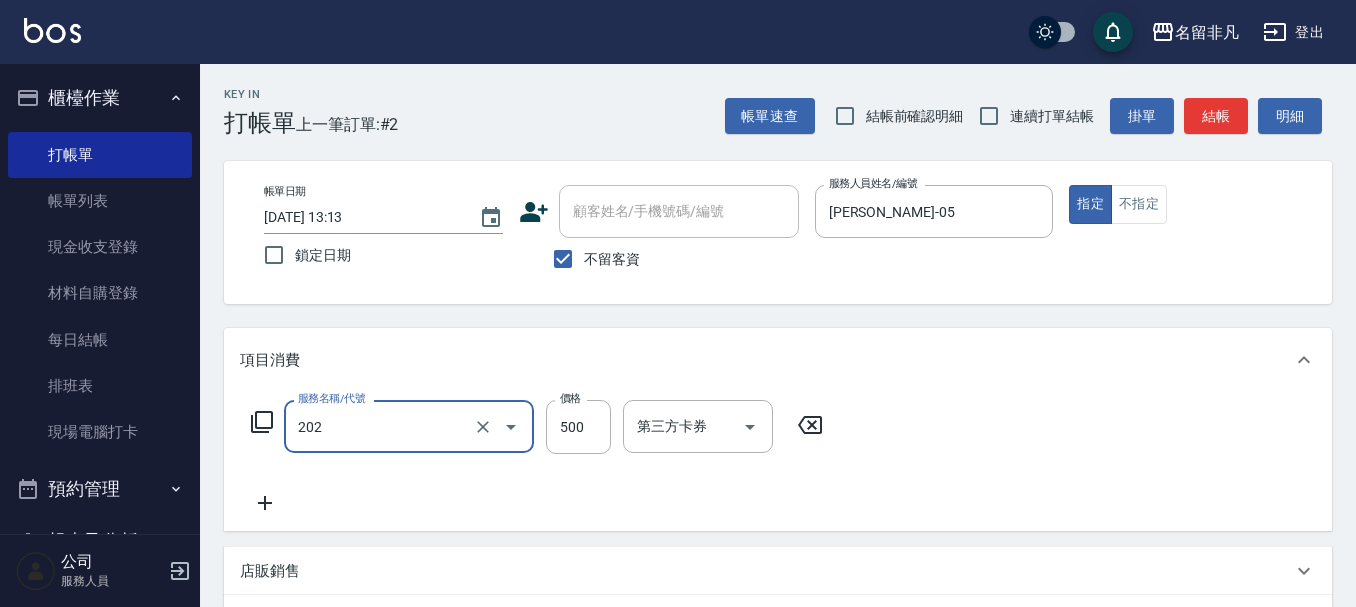 type on "剪髮(202)" 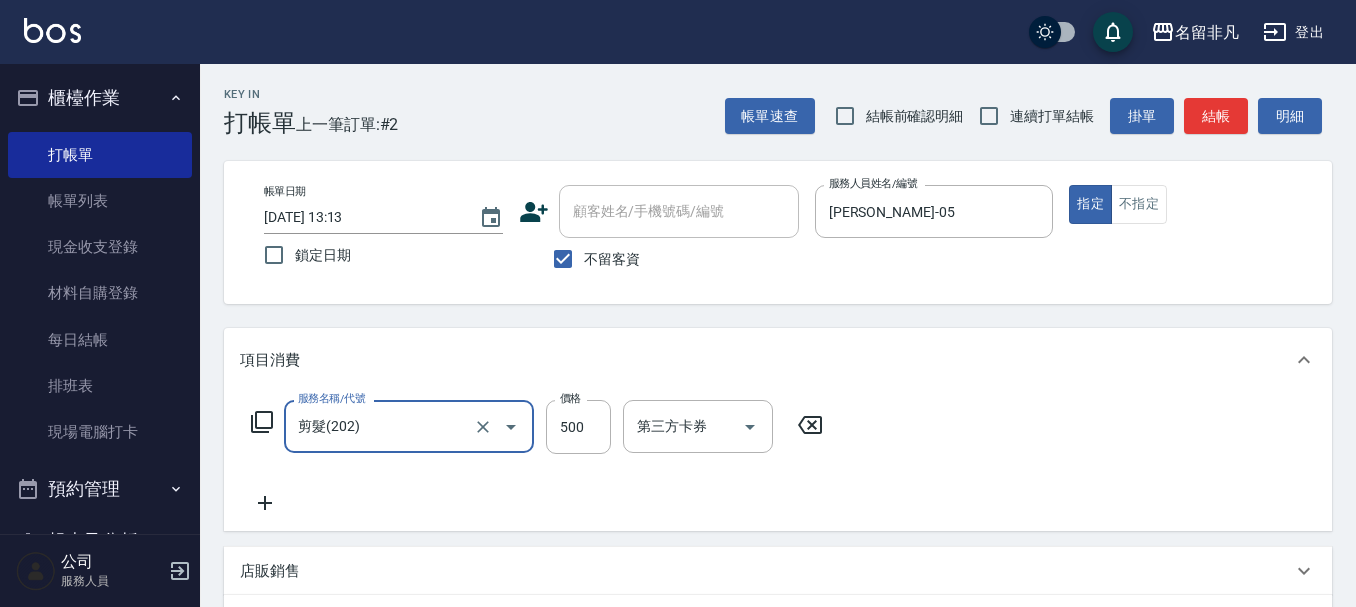 click on "結帳" at bounding box center (1216, 116) 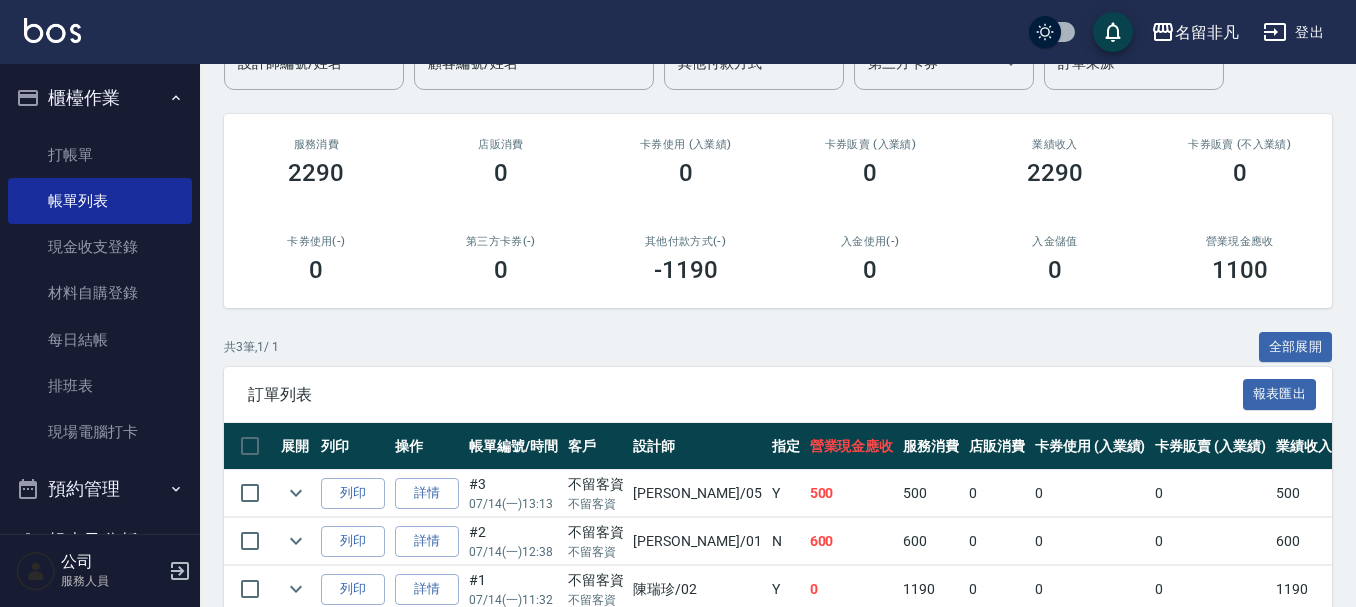 scroll, scrollTop: 200, scrollLeft: 0, axis: vertical 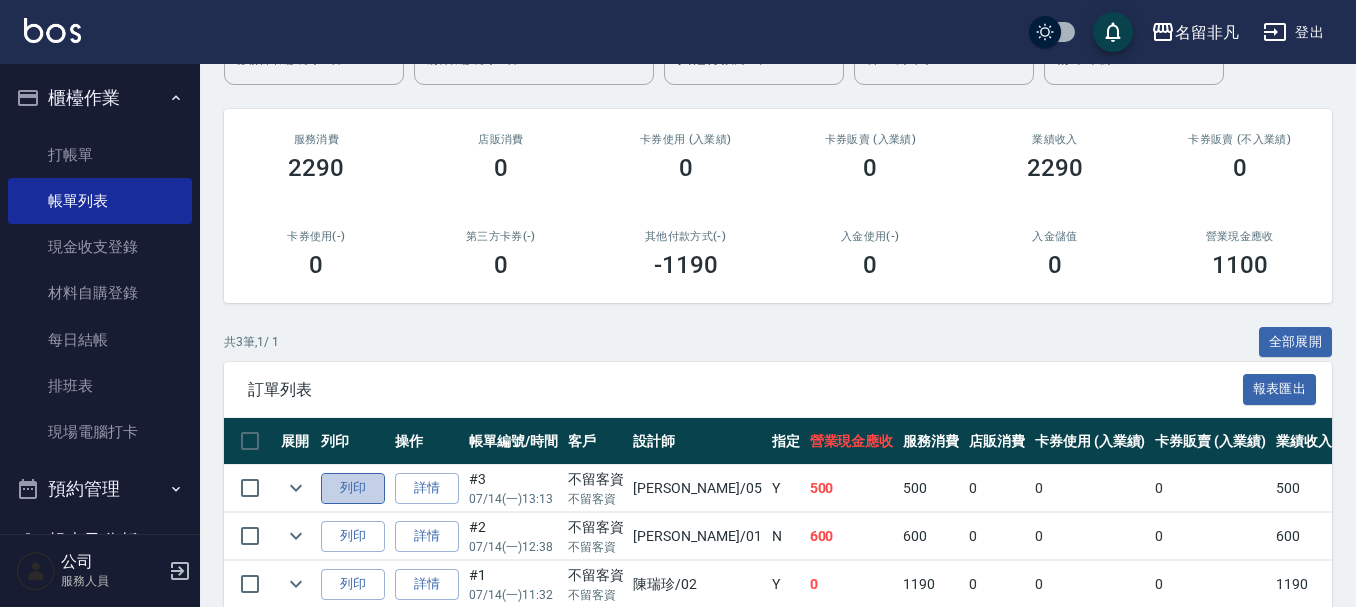 click on "列印" at bounding box center (353, 488) 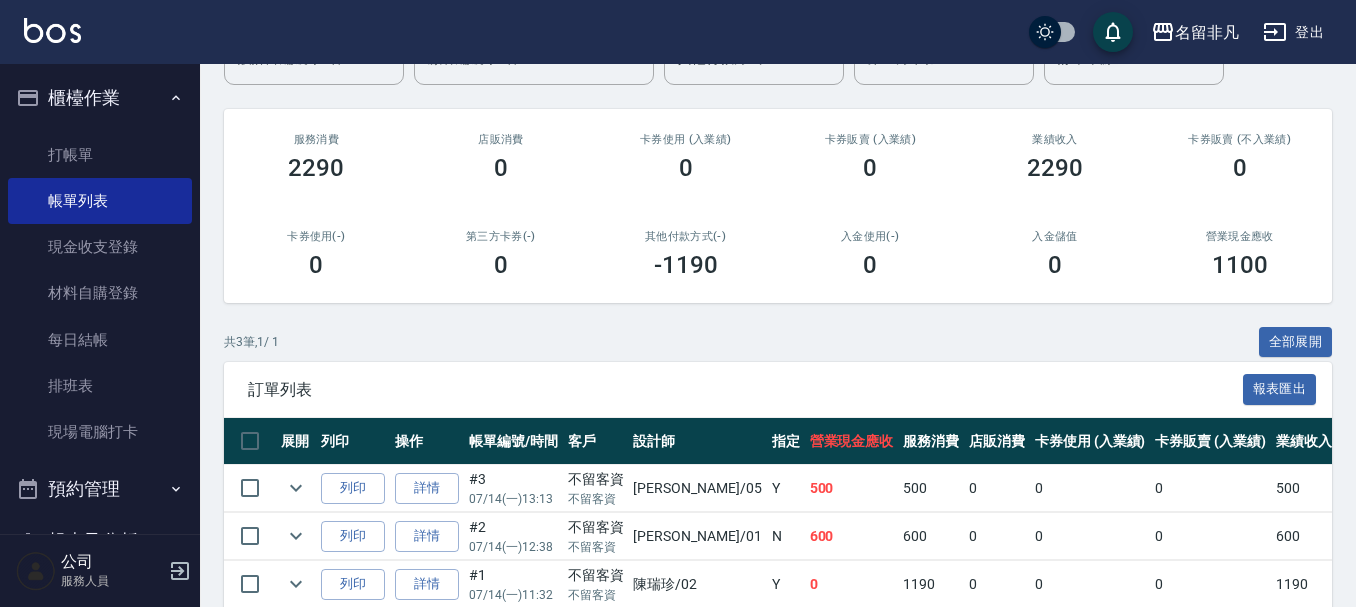 drag, startPoint x: 0, startPoint y: 270, endPoint x: 638, endPoint y: 369, distance: 645.6354 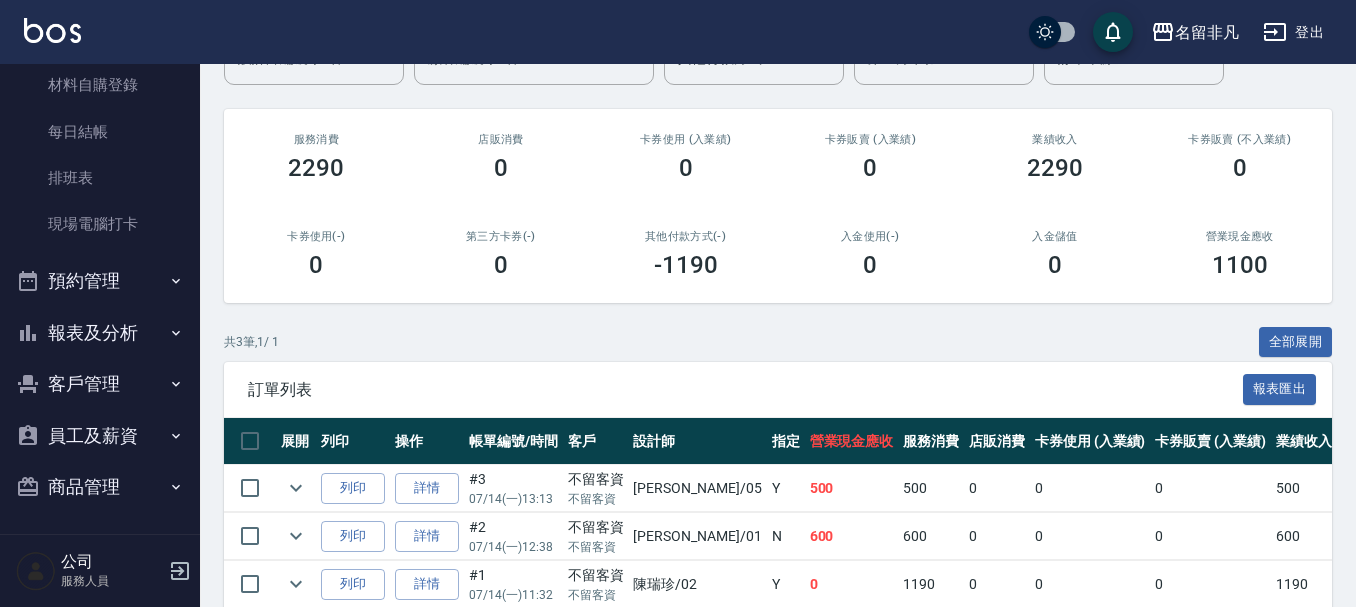 scroll, scrollTop: 211, scrollLeft: 0, axis: vertical 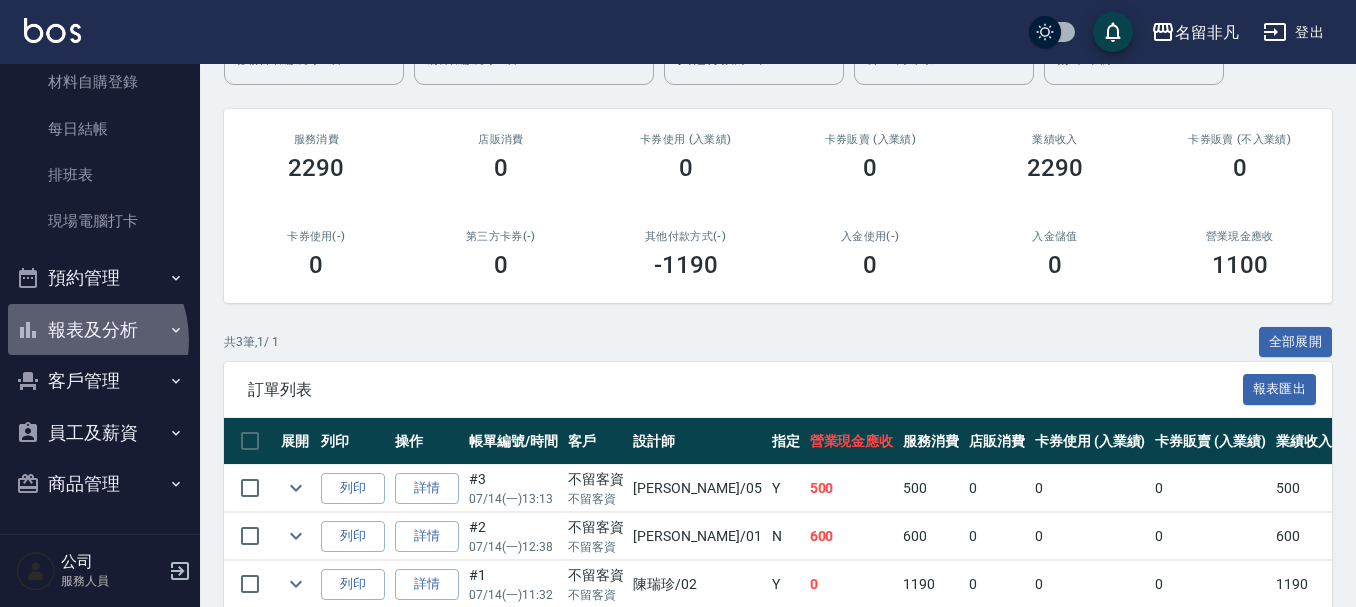 click on "報表及分析" at bounding box center [100, 330] 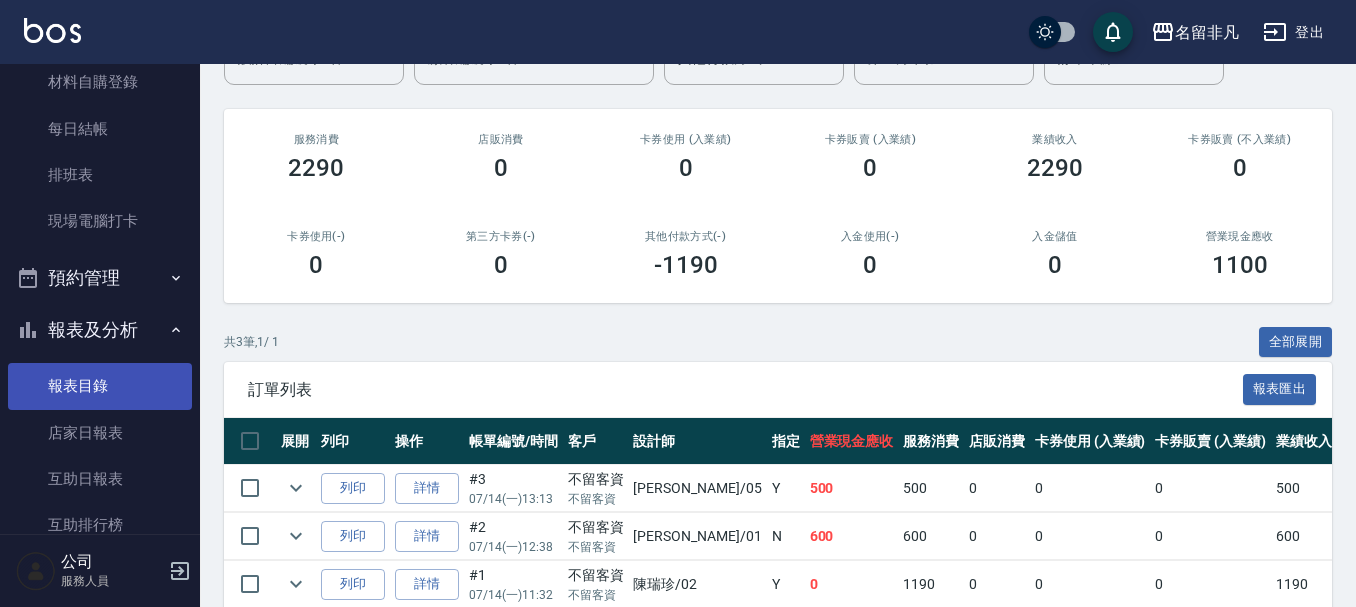 scroll, scrollTop: 311, scrollLeft: 0, axis: vertical 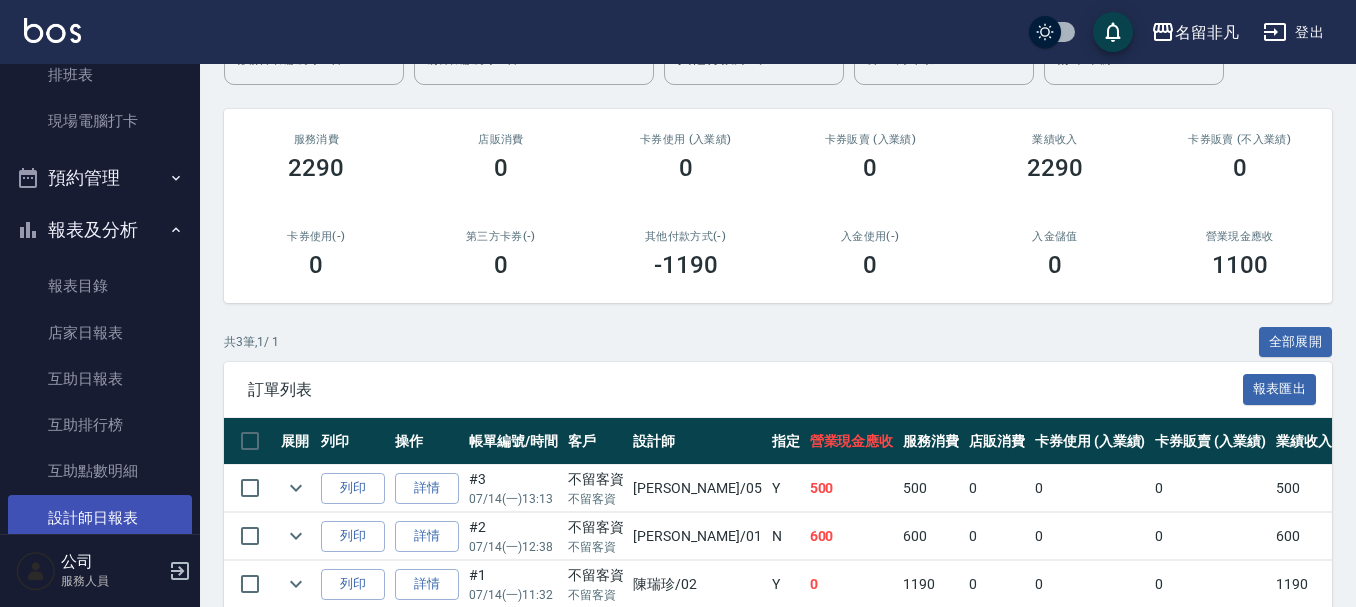 click on "設計師日報表" at bounding box center (100, 518) 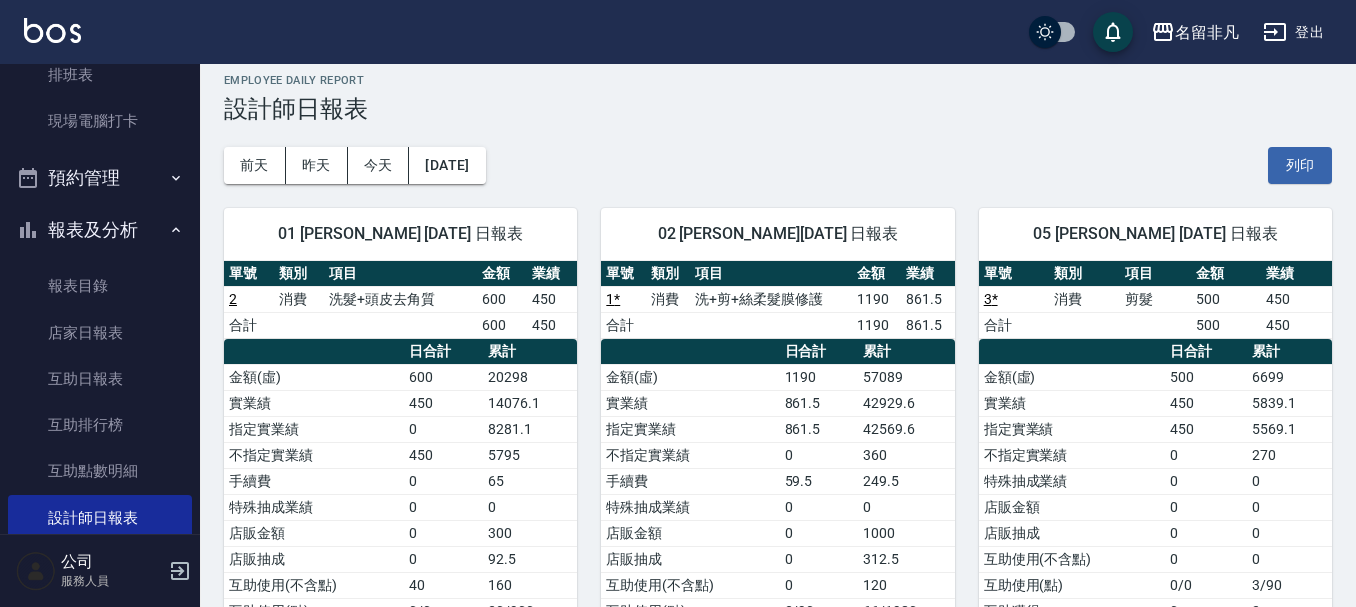 scroll, scrollTop: 0, scrollLeft: 0, axis: both 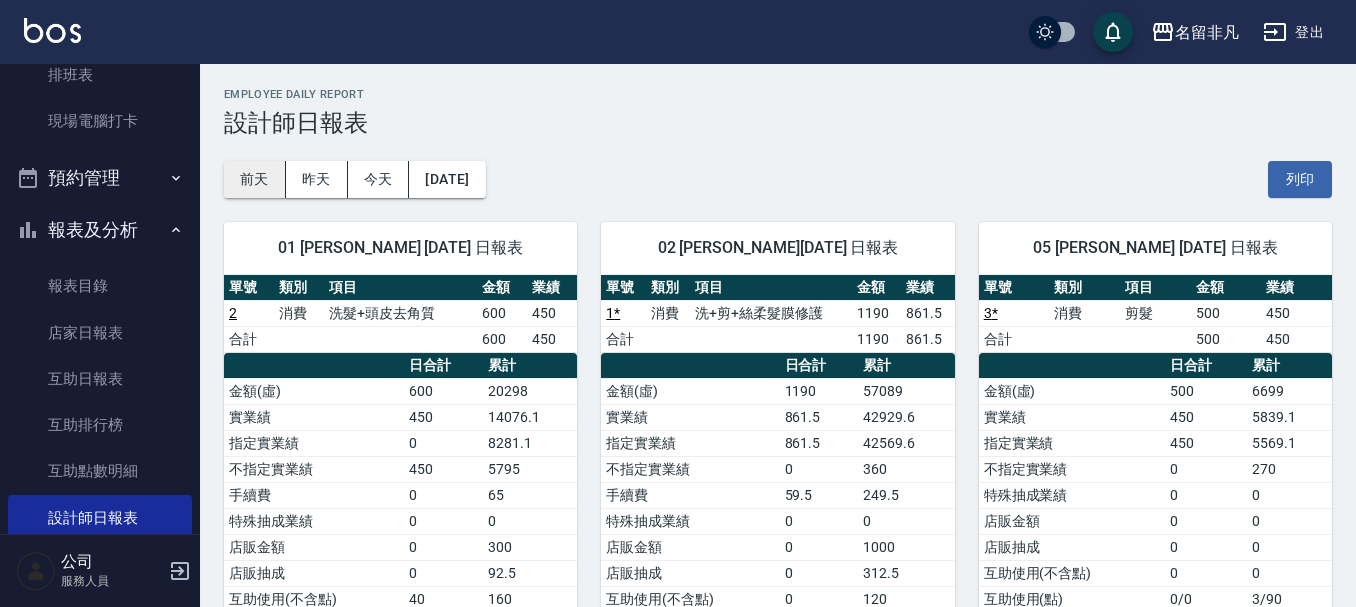 click on "前天" at bounding box center (255, 179) 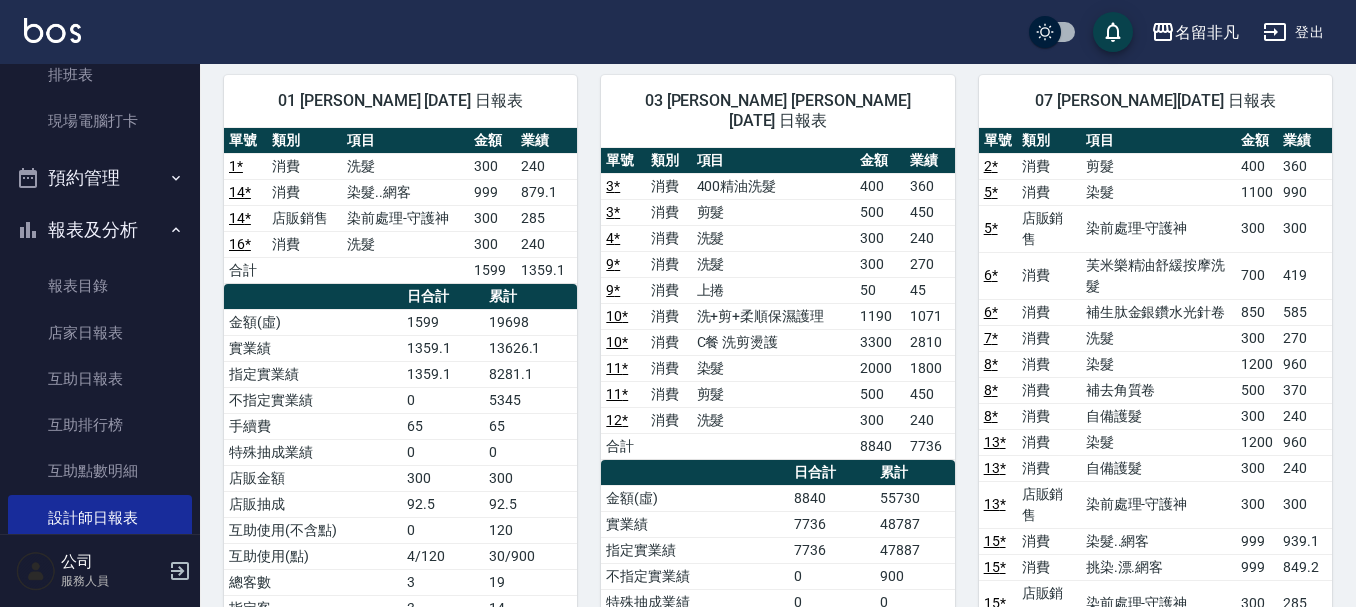 scroll, scrollTop: 200, scrollLeft: 0, axis: vertical 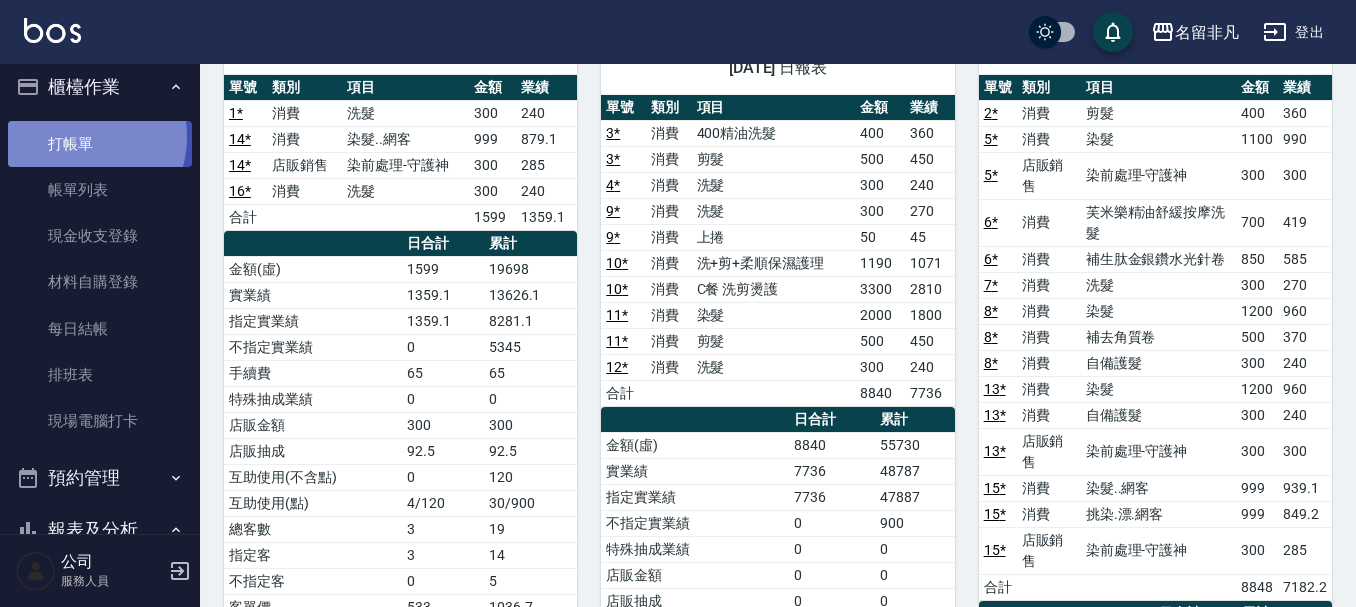 click on "打帳單" at bounding box center [100, 144] 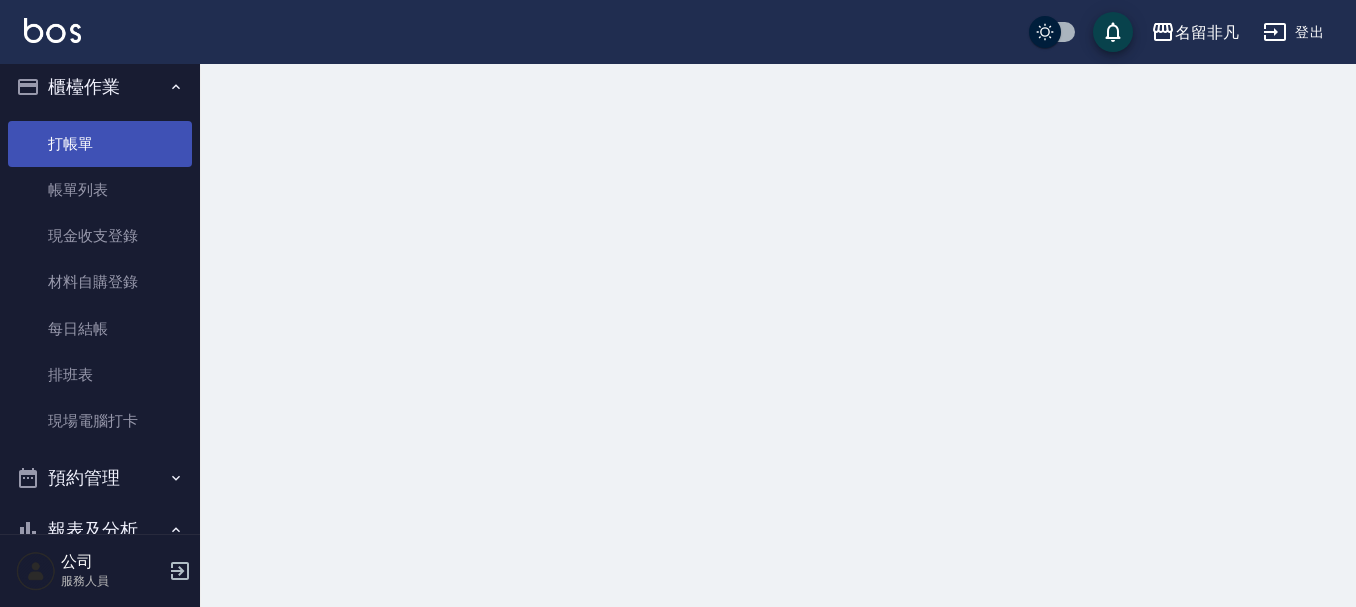 scroll, scrollTop: 0, scrollLeft: 0, axis: both 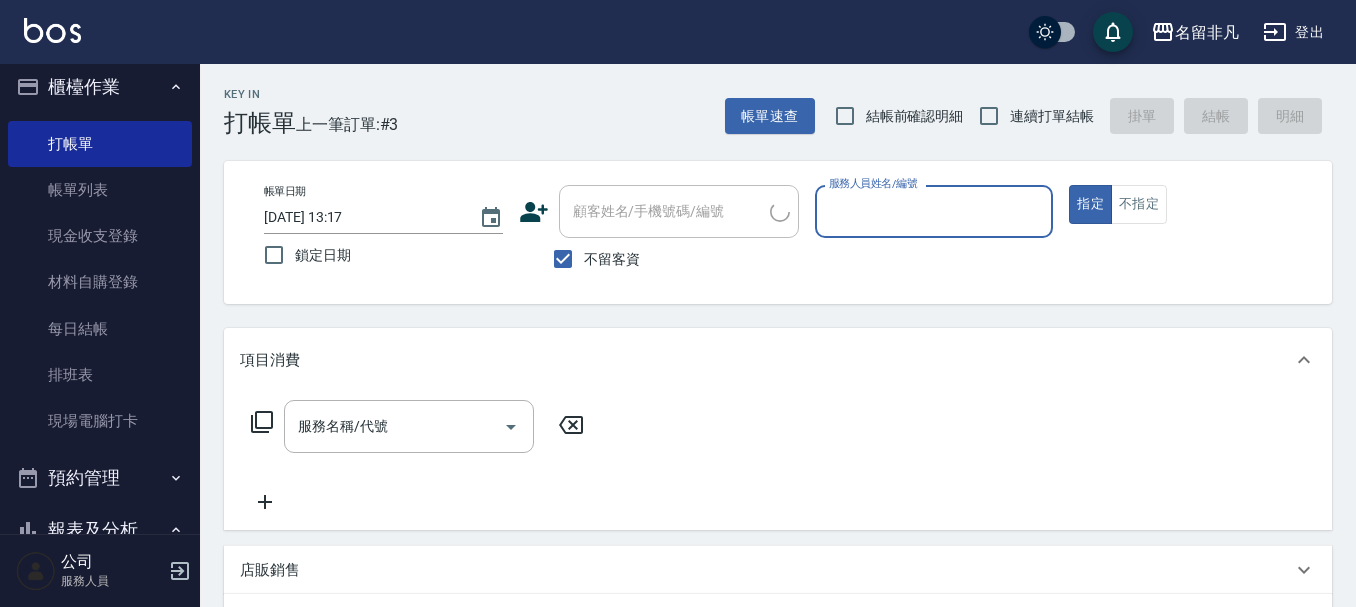 click on "櫃檯作業" at bounding box center (100, 87) 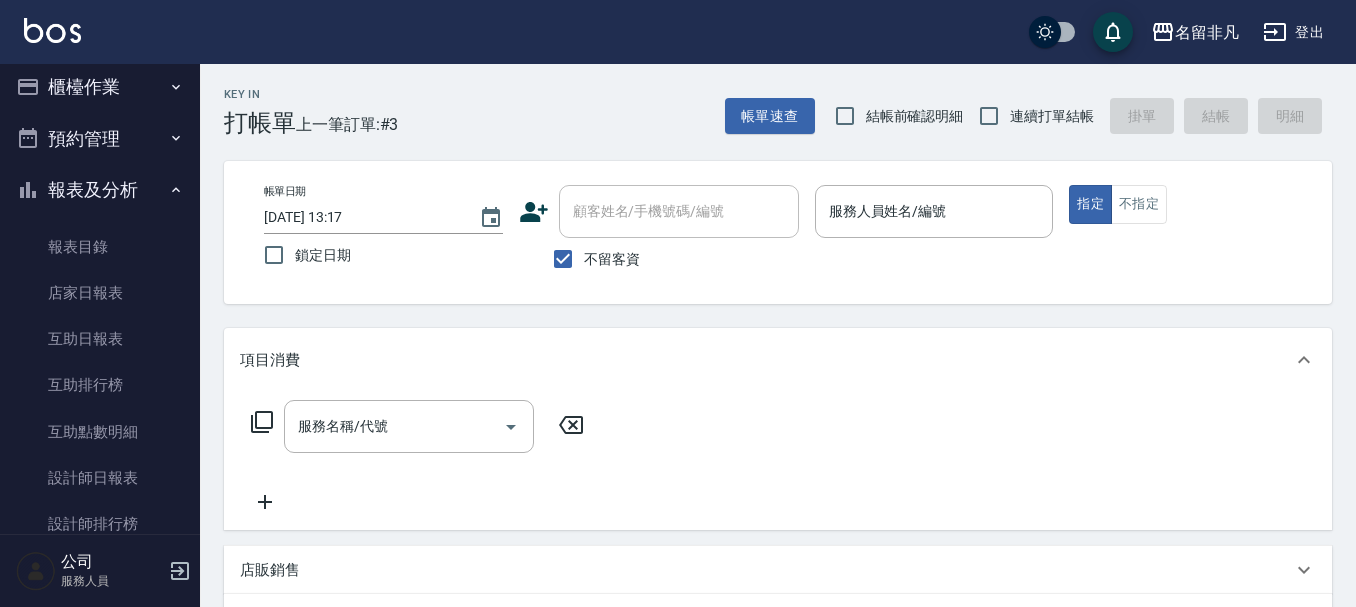 click on "預約管理" at bounding box center (100, 139) 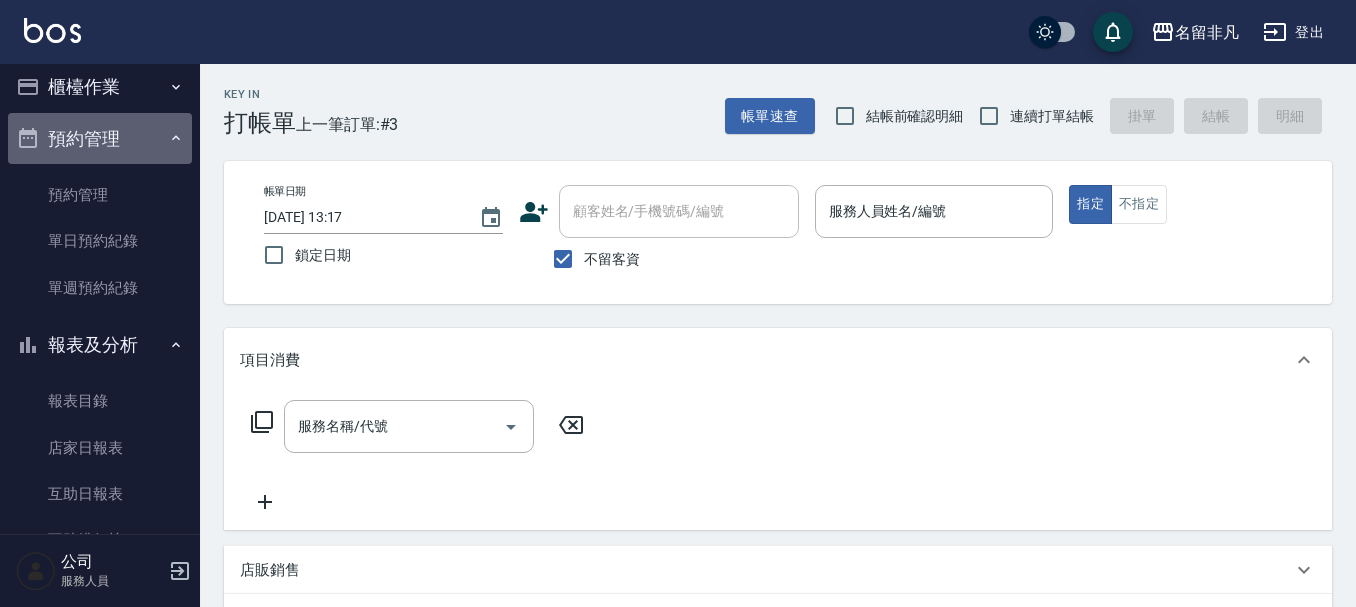 click on "預約管理" at bounding box center [100, 139] 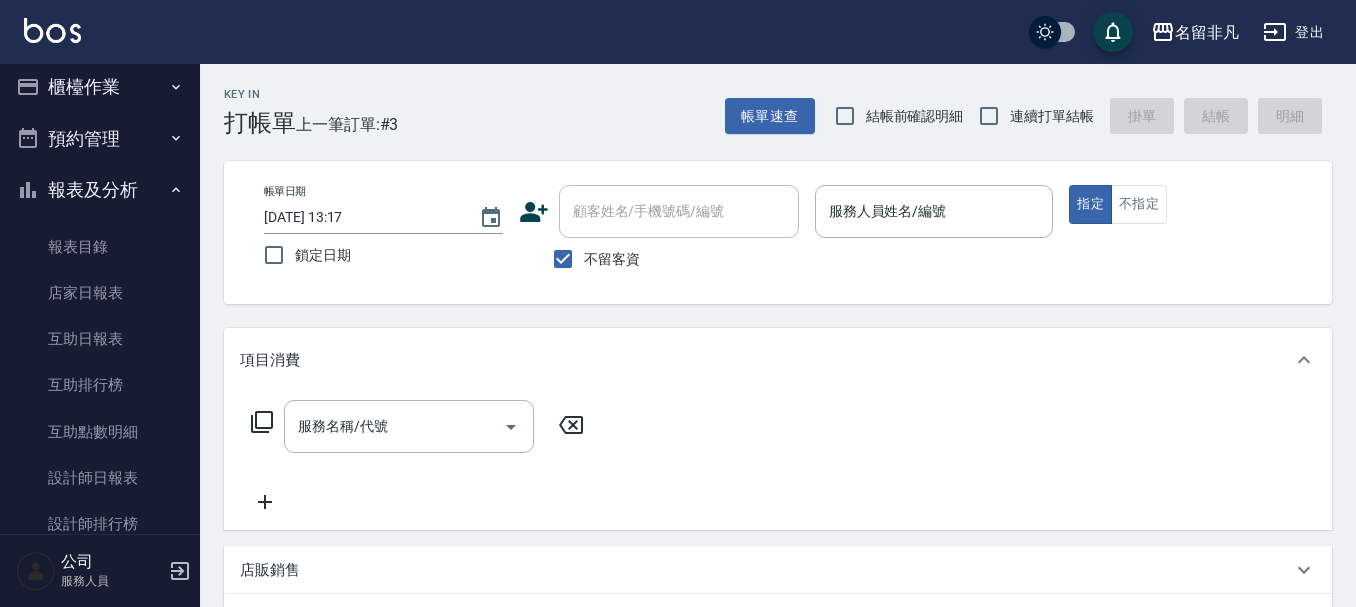 click on "報表及分析" at bounding box center (100, 190) 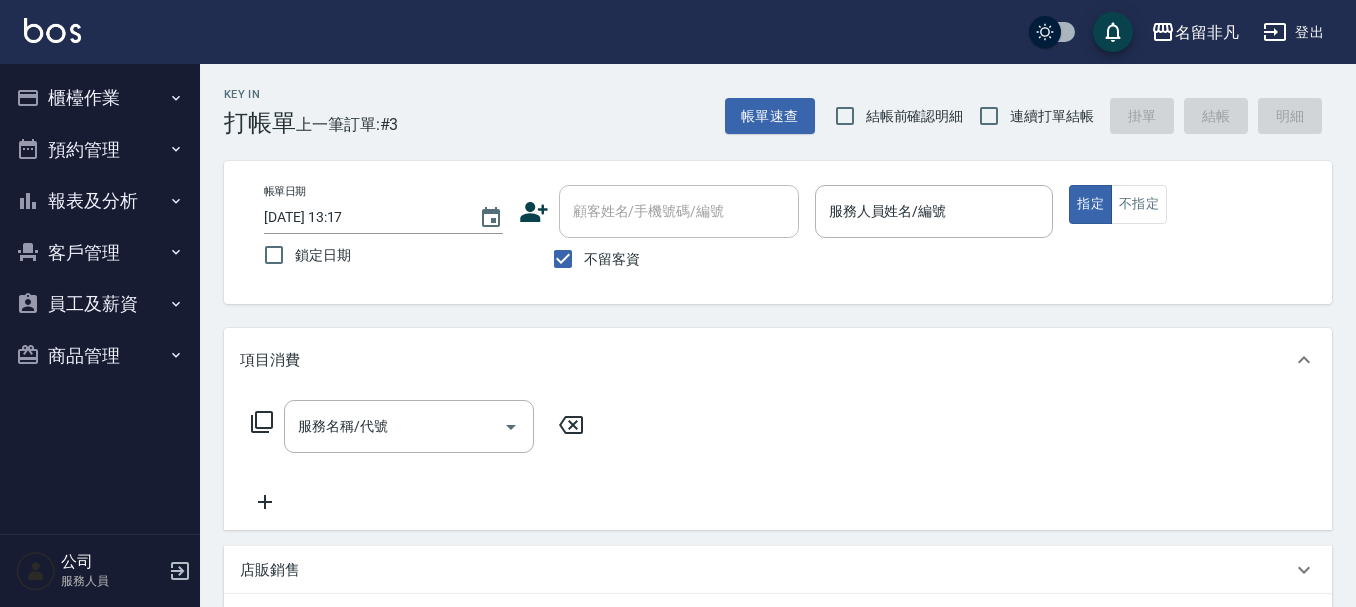 scroll, scrollTop: 0, scrollLeft: 0, axis: both 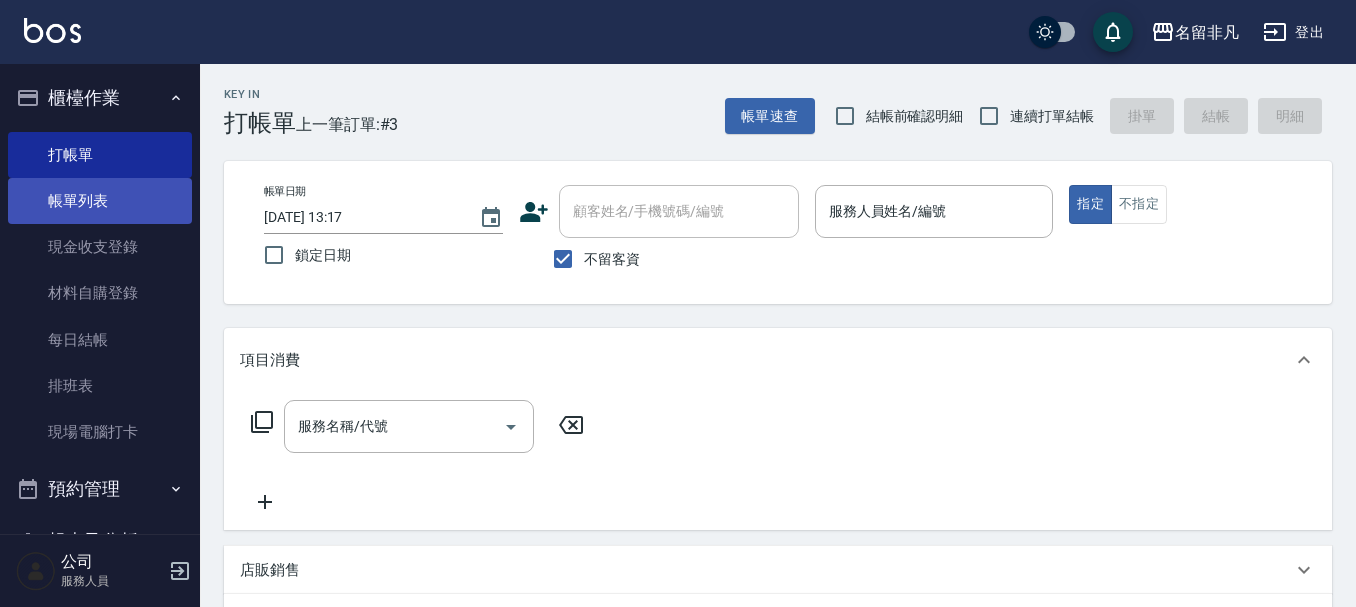 click on "帳單列表" at bounding box center [100, 201] 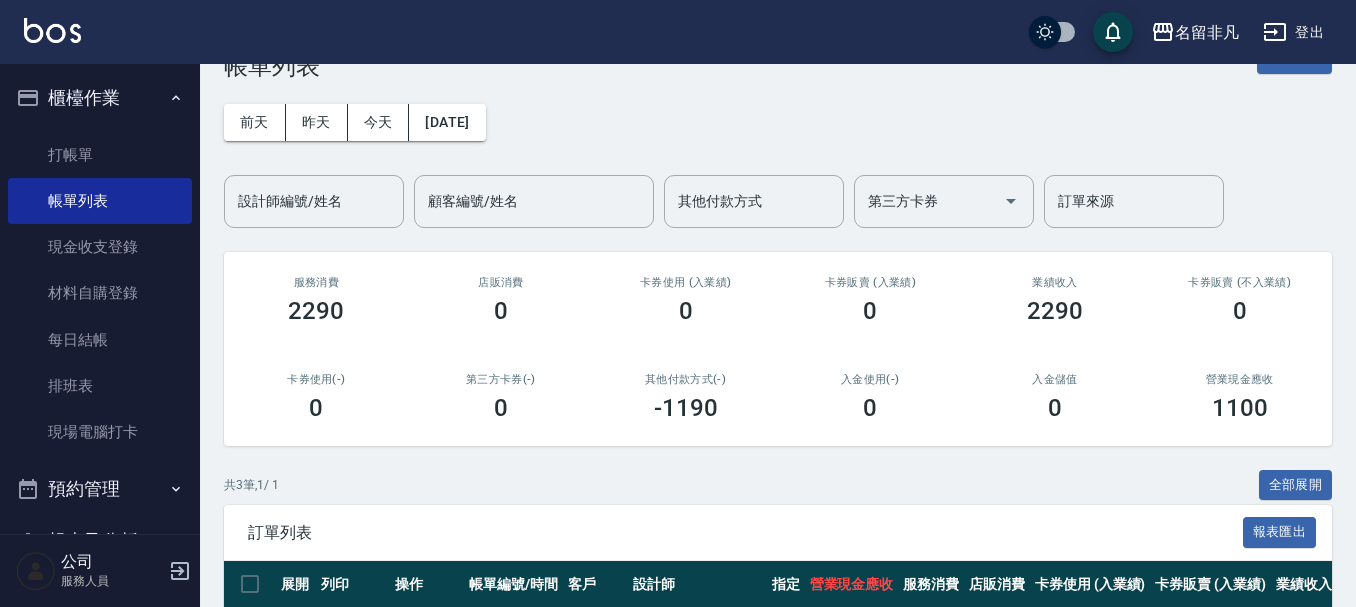 scroll, scrollTop: 0, scrollLeft: 0, axis: both 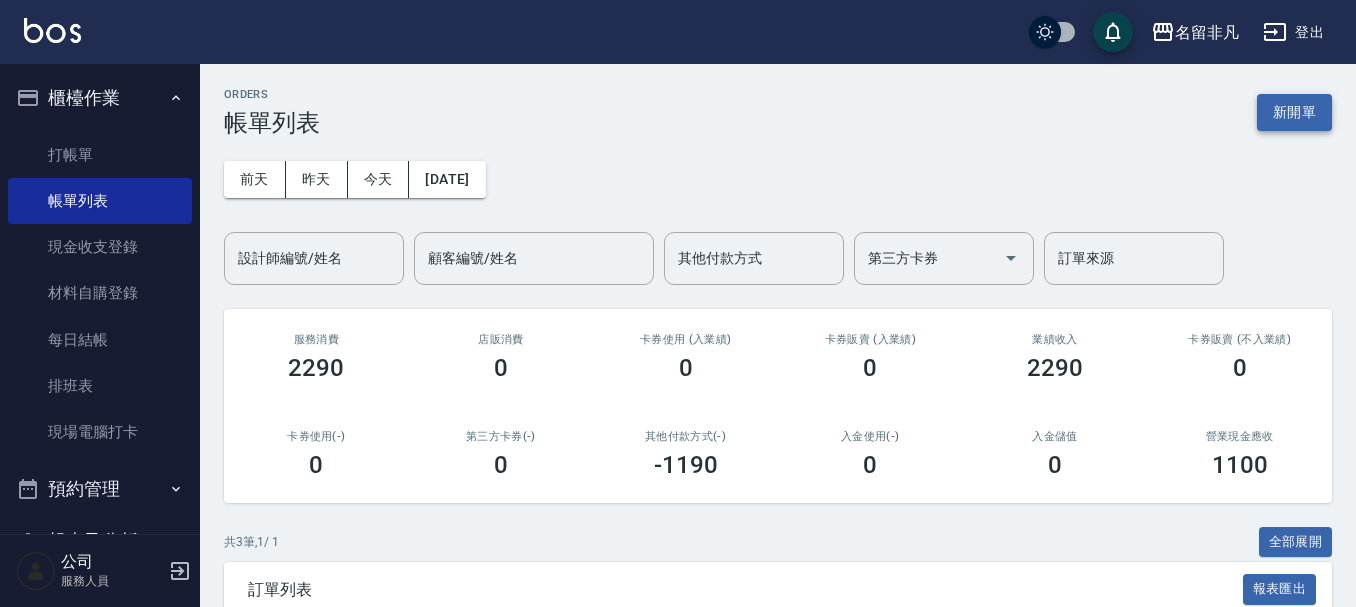 click on "新開單" at bounding box center (1294, 112) 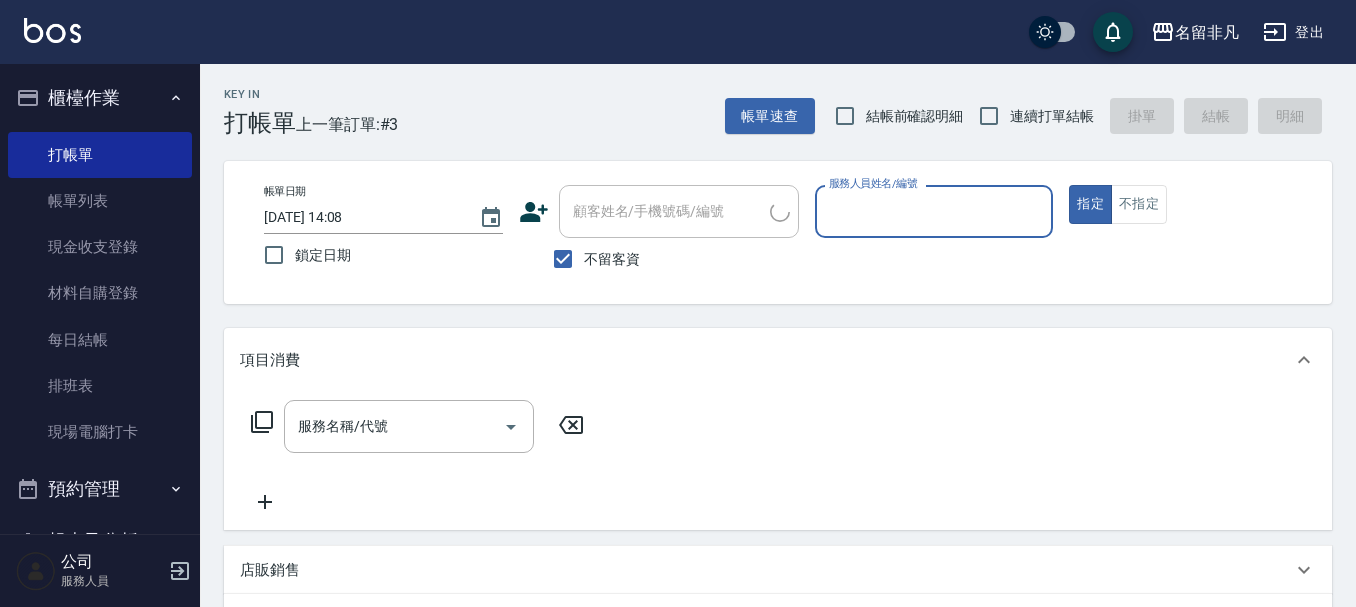click on "服務人員姓名/編號" at bounding box center (934, 211) 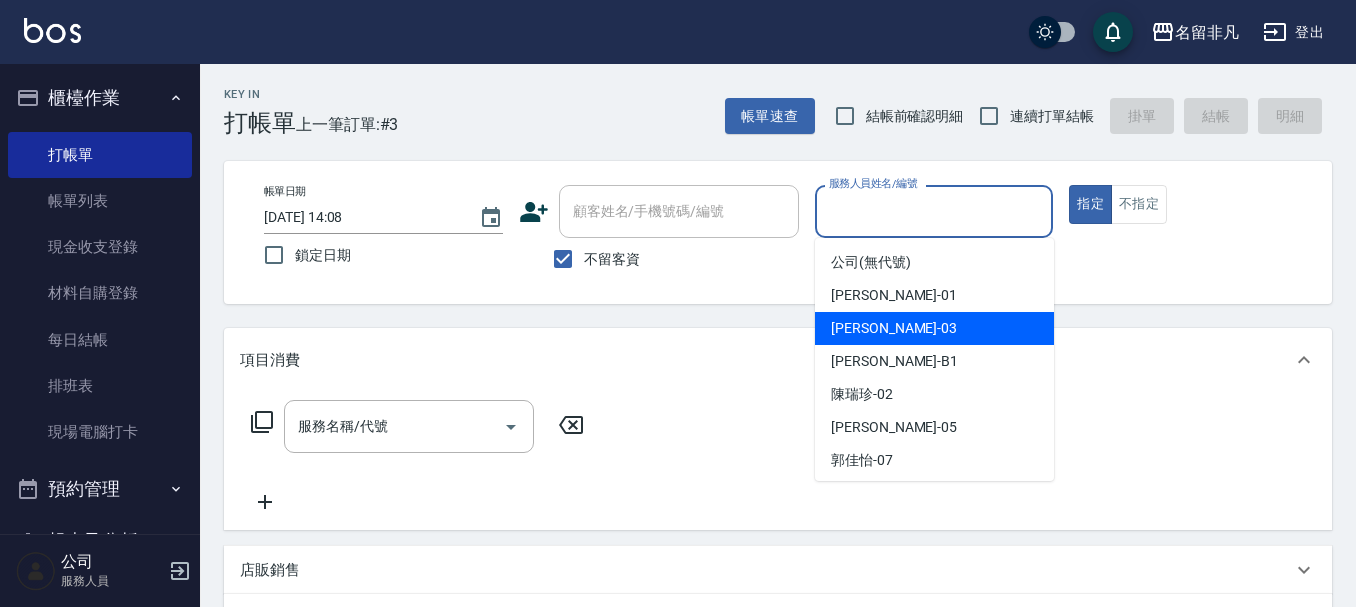 click on "[PERSON_NAME] -03" at bounding box center [934, 328] 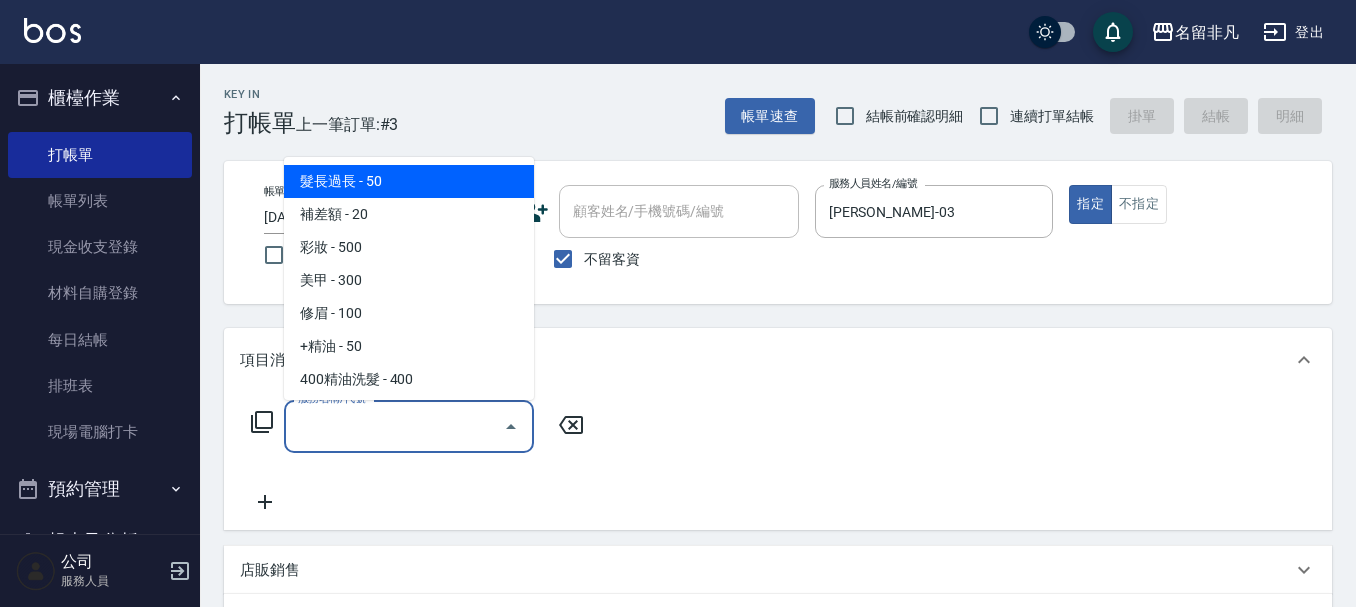 drag, startPoint x: 302, startPoint y: 436, endPoint x: 314, endPoint y: 431, distance: 13 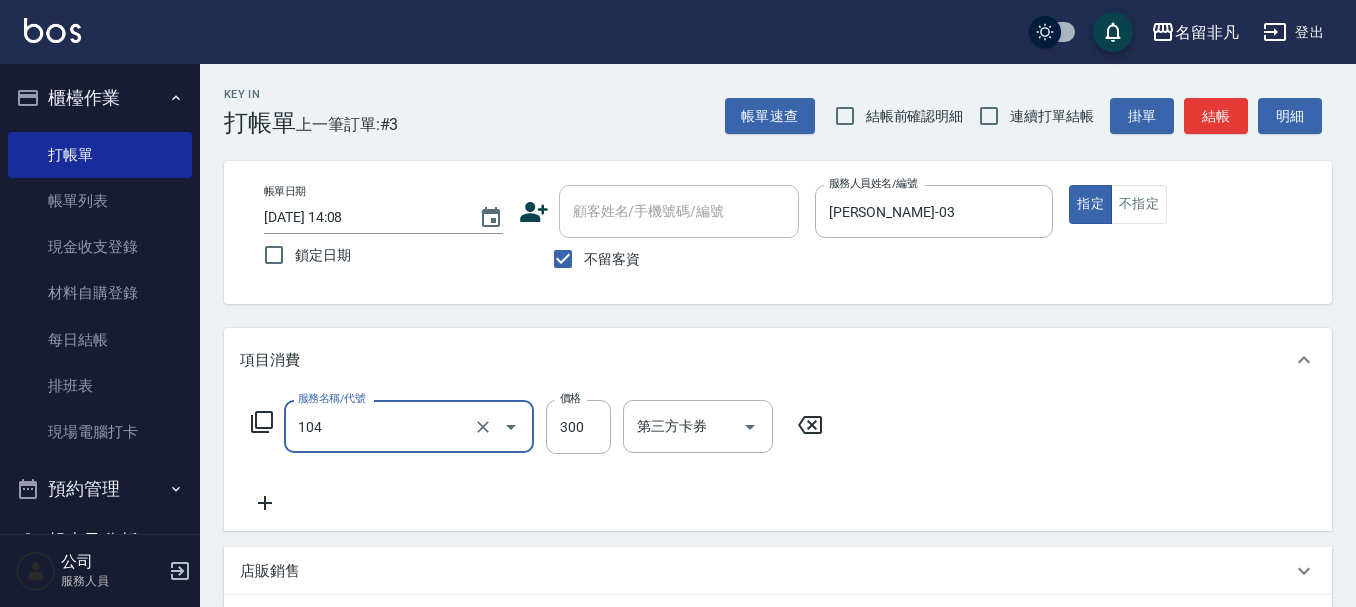 type on "洗髮(104)" 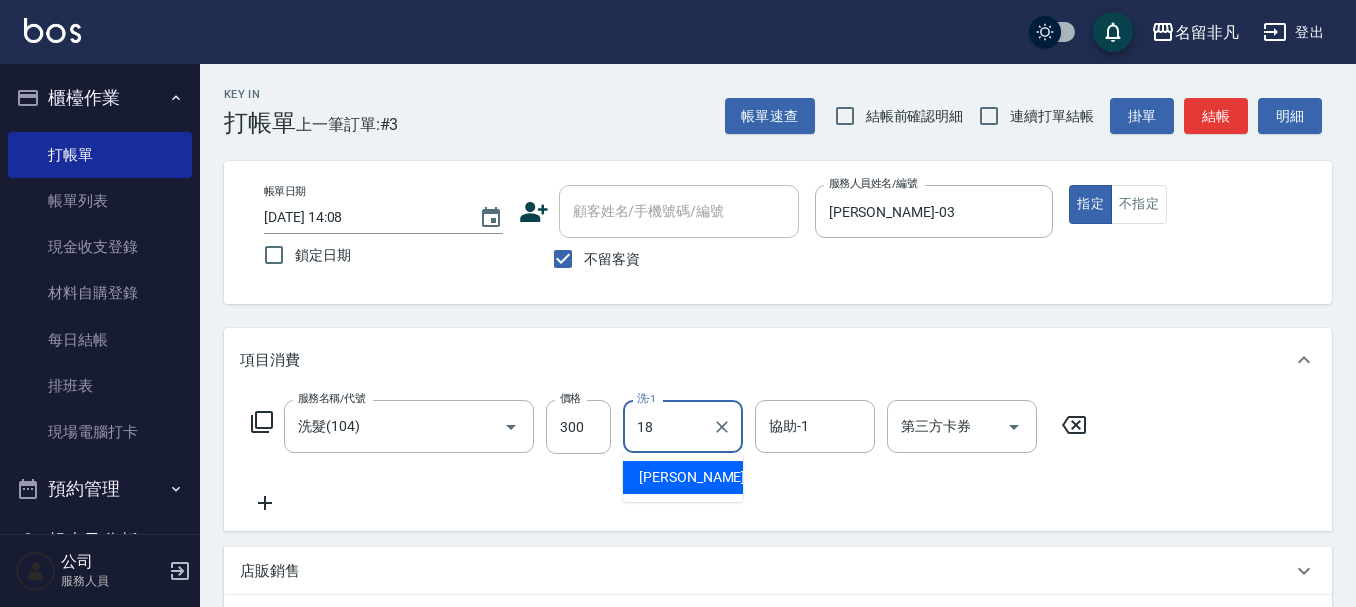 type on "[PERSON_NAME]-18" 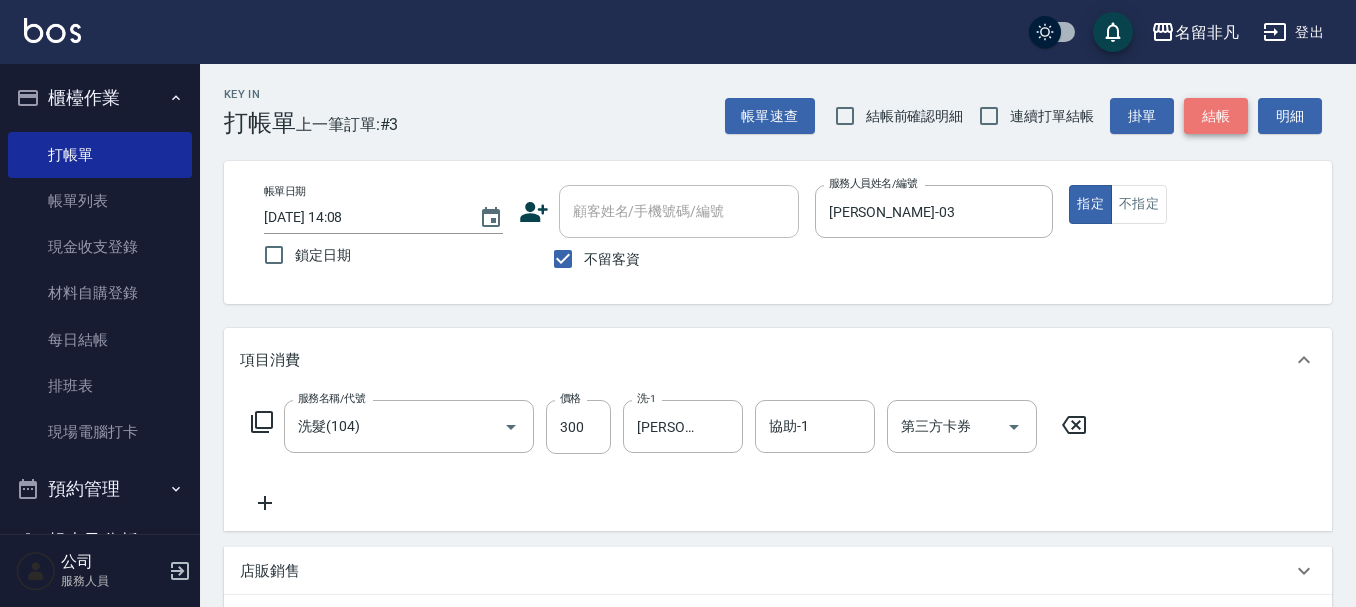 click on "結帳" at bounding box center (1216, 116) 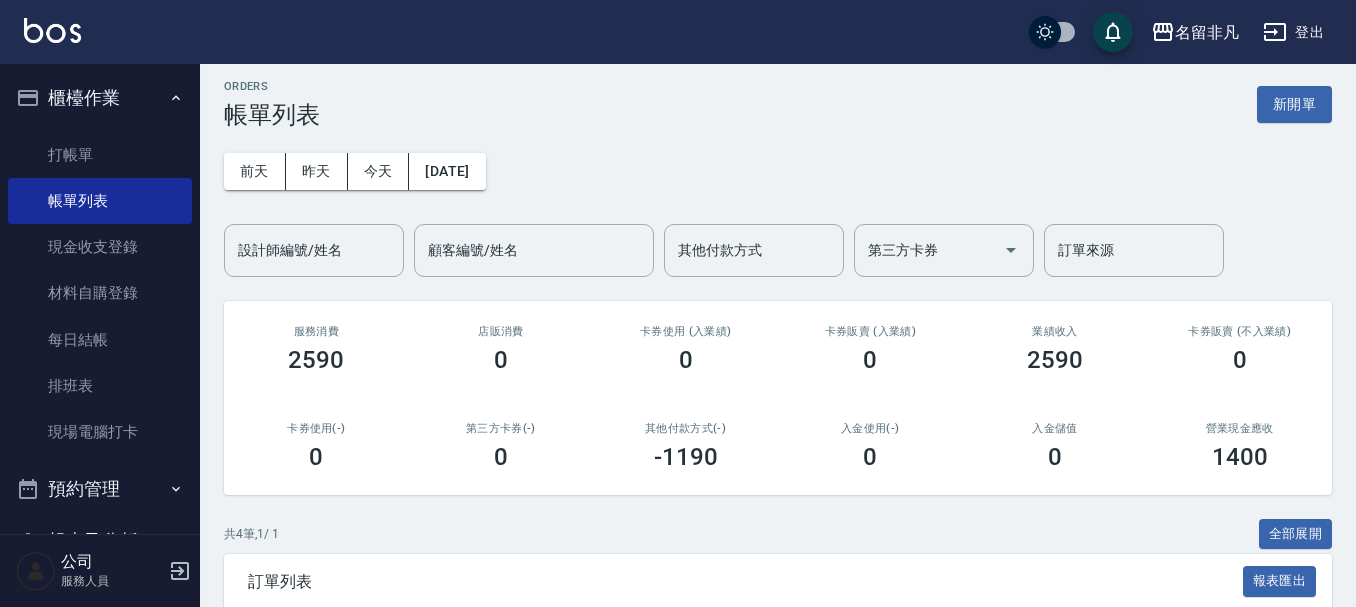 scroll, scrollTop: 0, scrollLeft: 0, axis: both 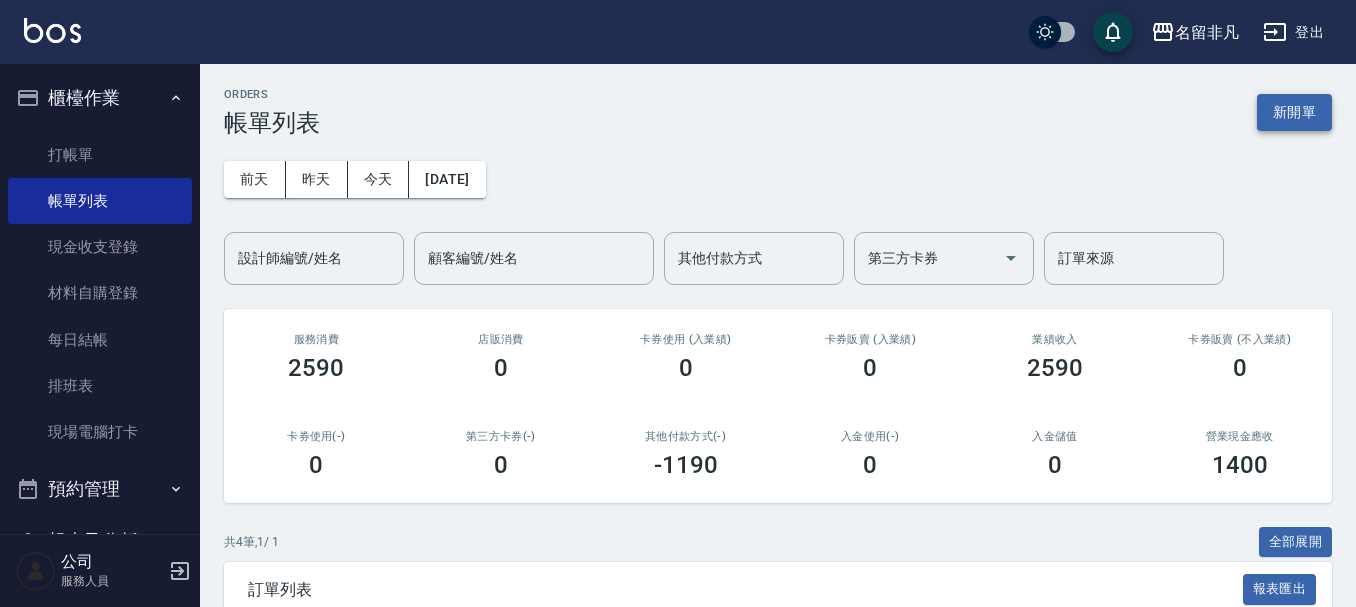 click on "新開單" at bounding box center [1294, 112] 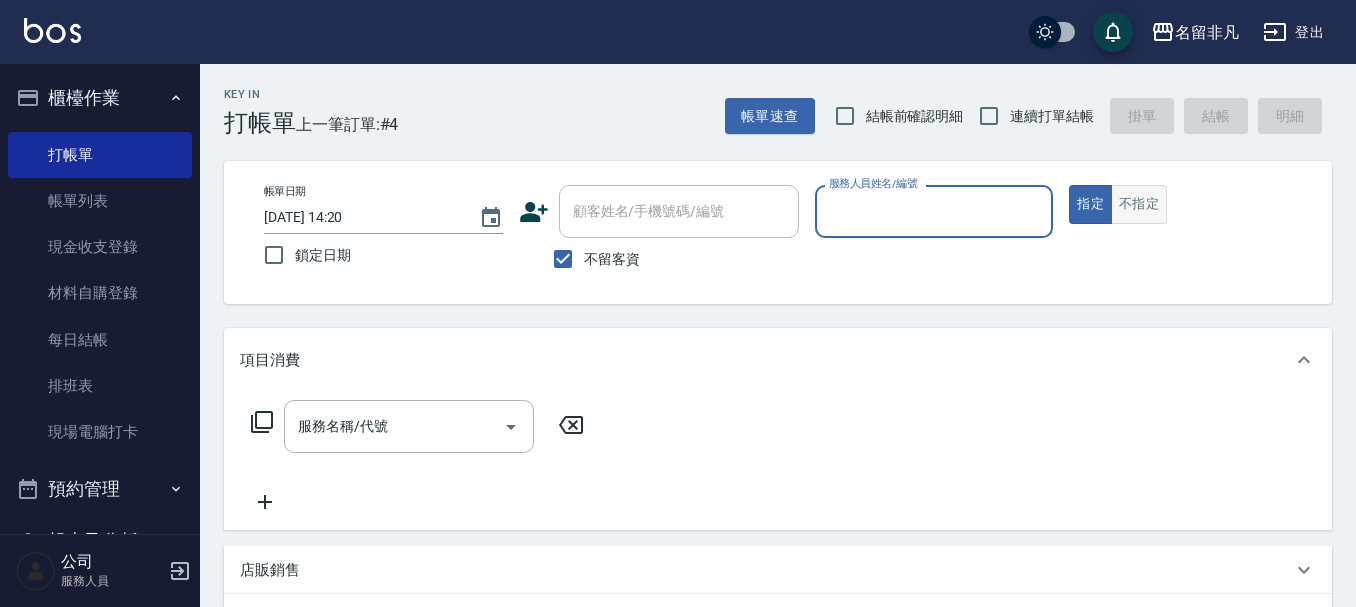 click on "不指定" at bounding box center [1139, 204] 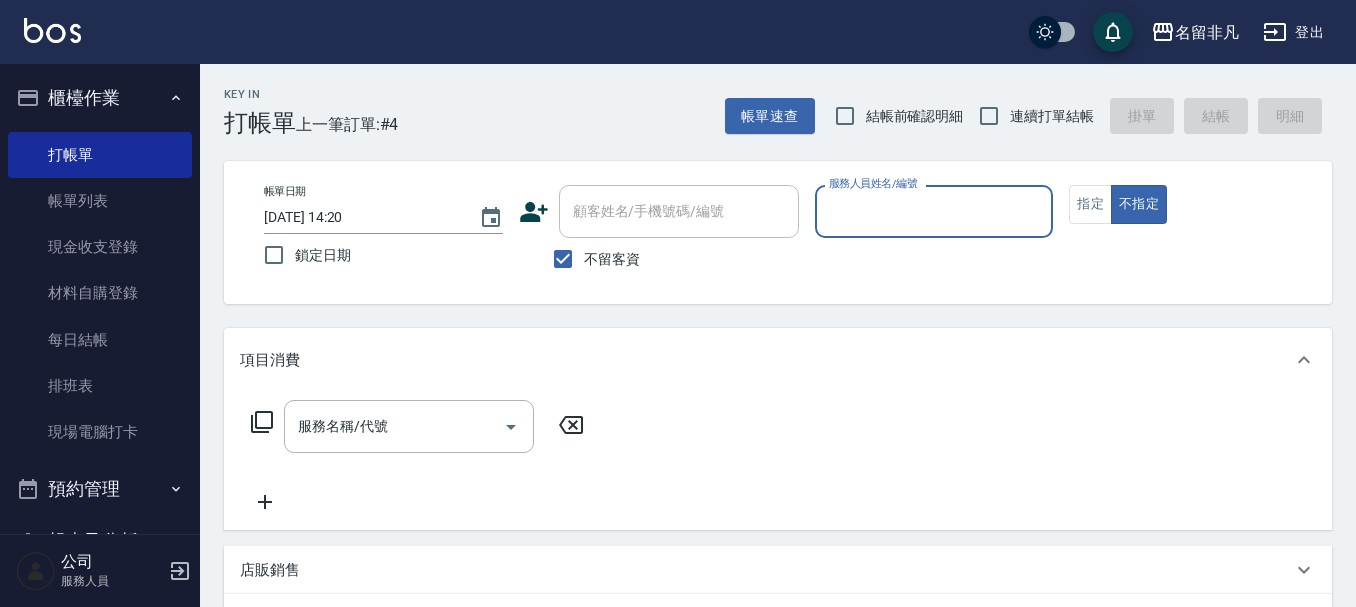 click on "服務人員姓名/編號" at bounding box center (934, 211) 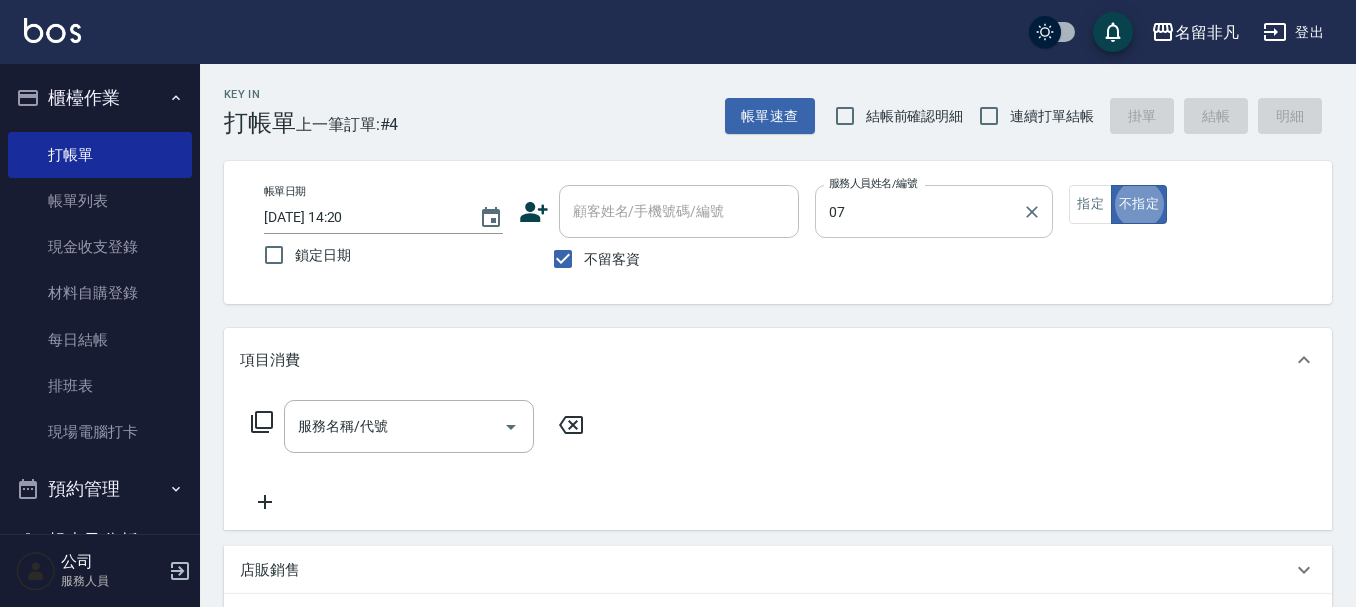 type on "郭佳怡-07" 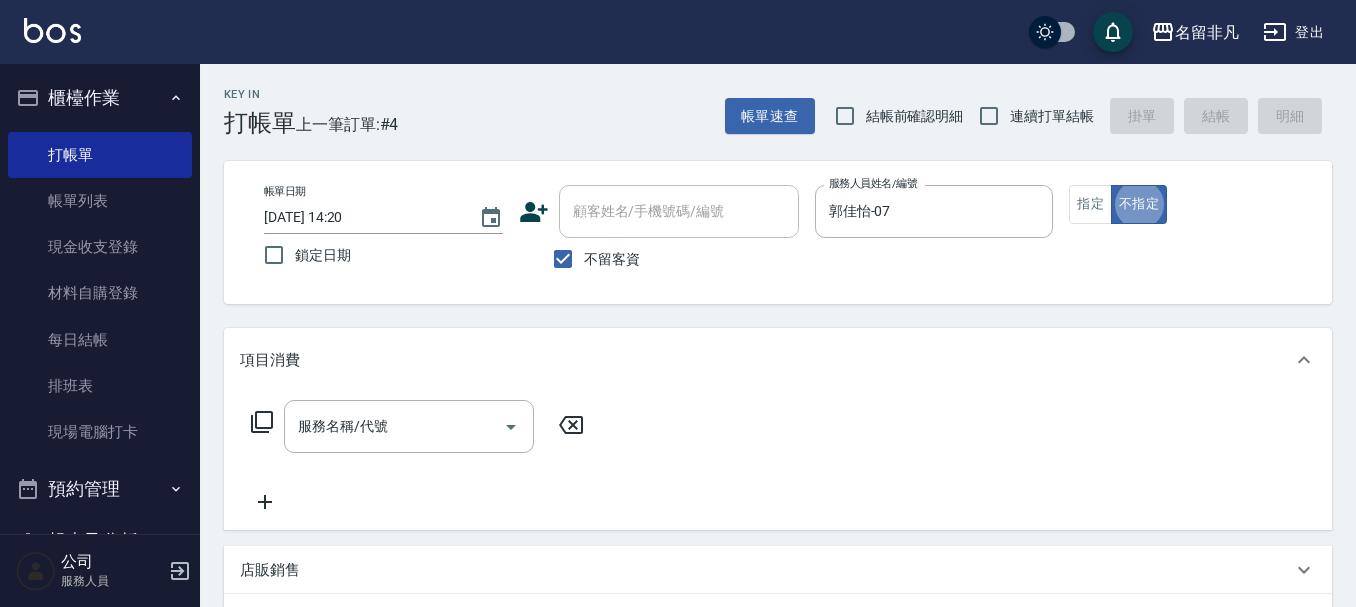 type on "false" 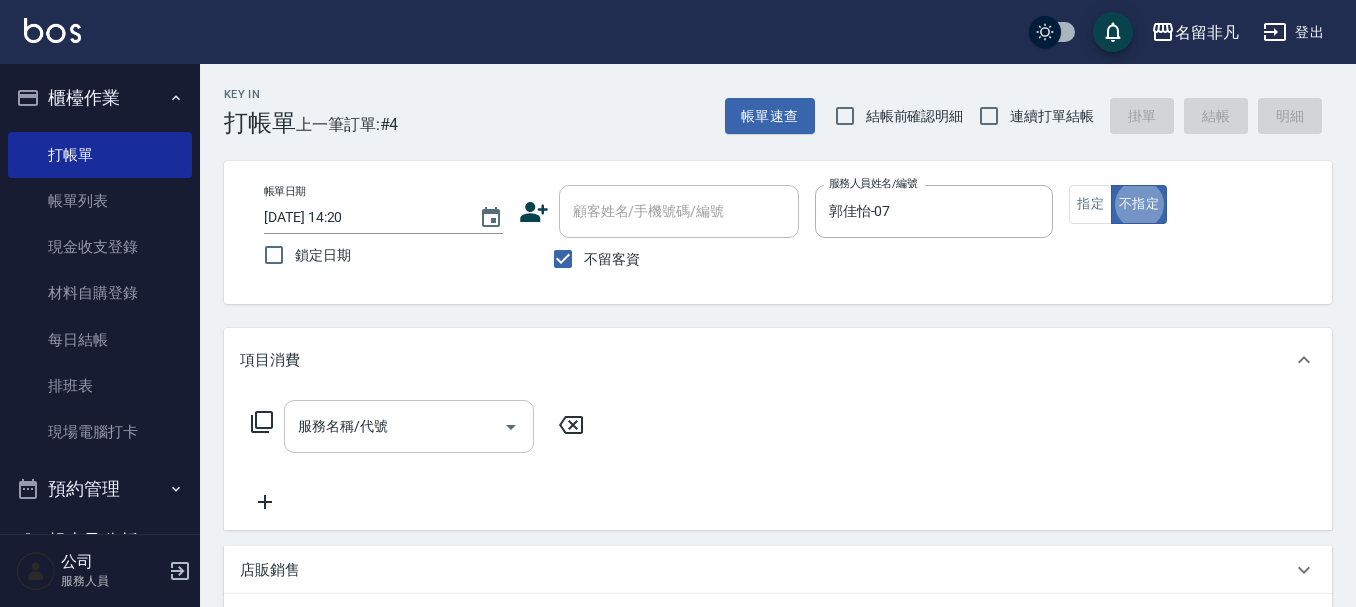 drag, startPoint x: 398, startPoint y: 406, endPoint x: 409, endPoint y: 413, distance: 13.038404 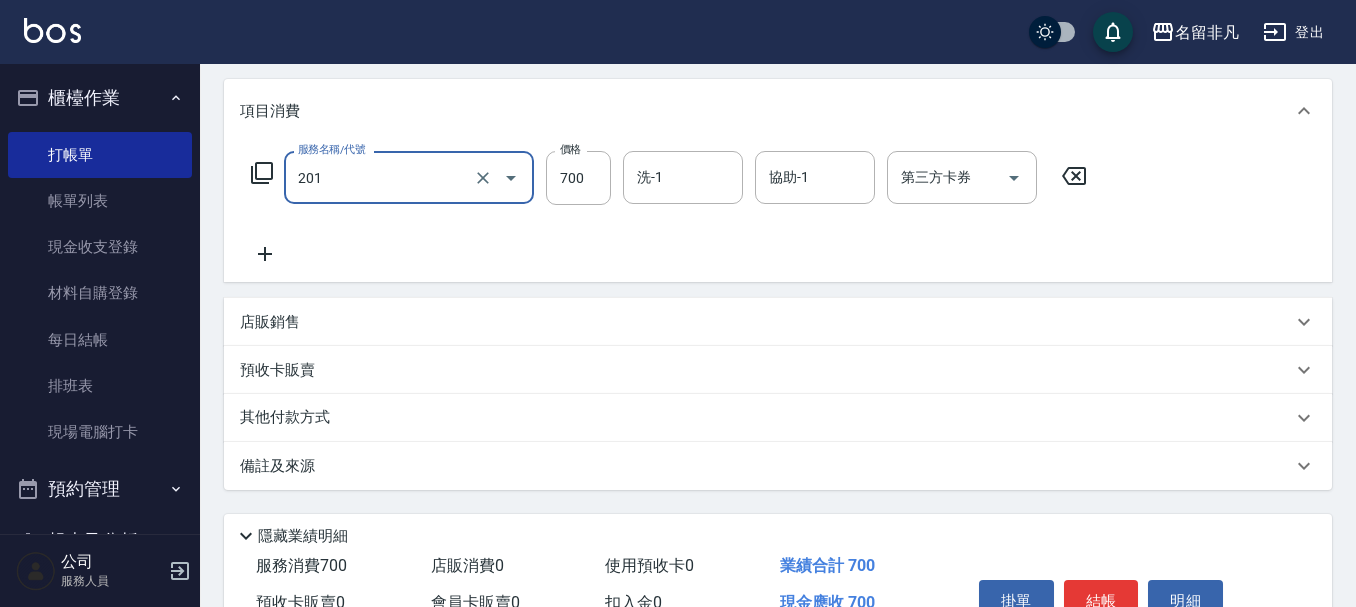 scroll, scrollTop: 300, scrollLeft: 0, axis: vertical 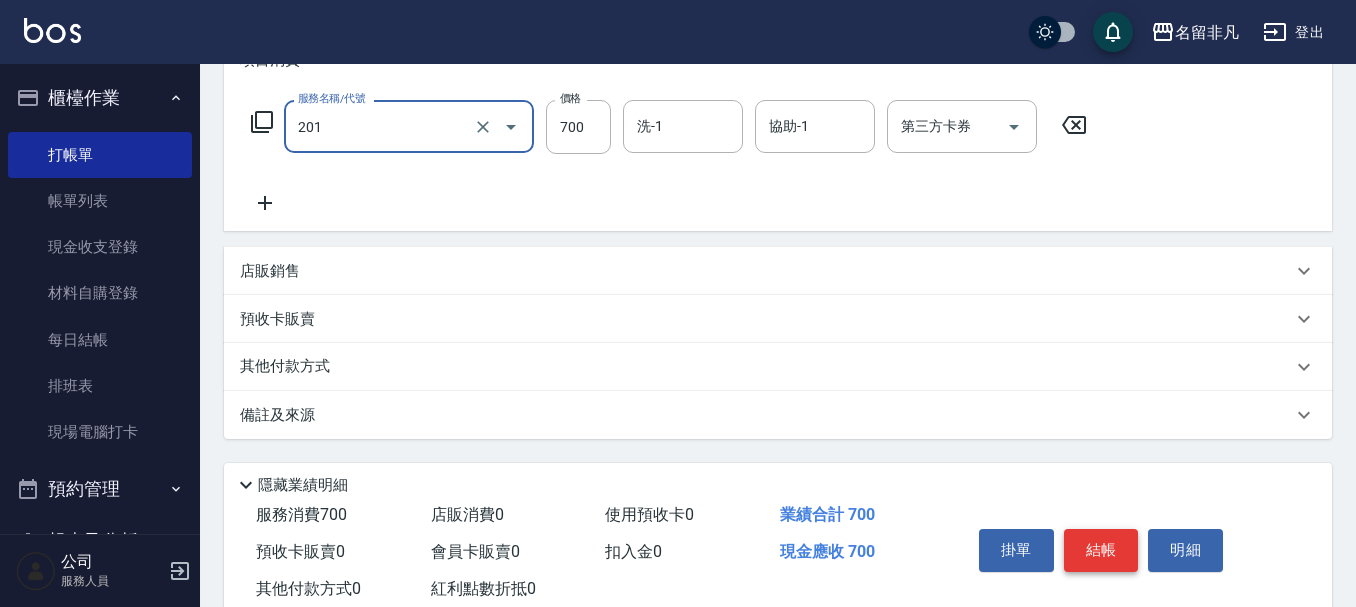 type on "洗+剪(201)" 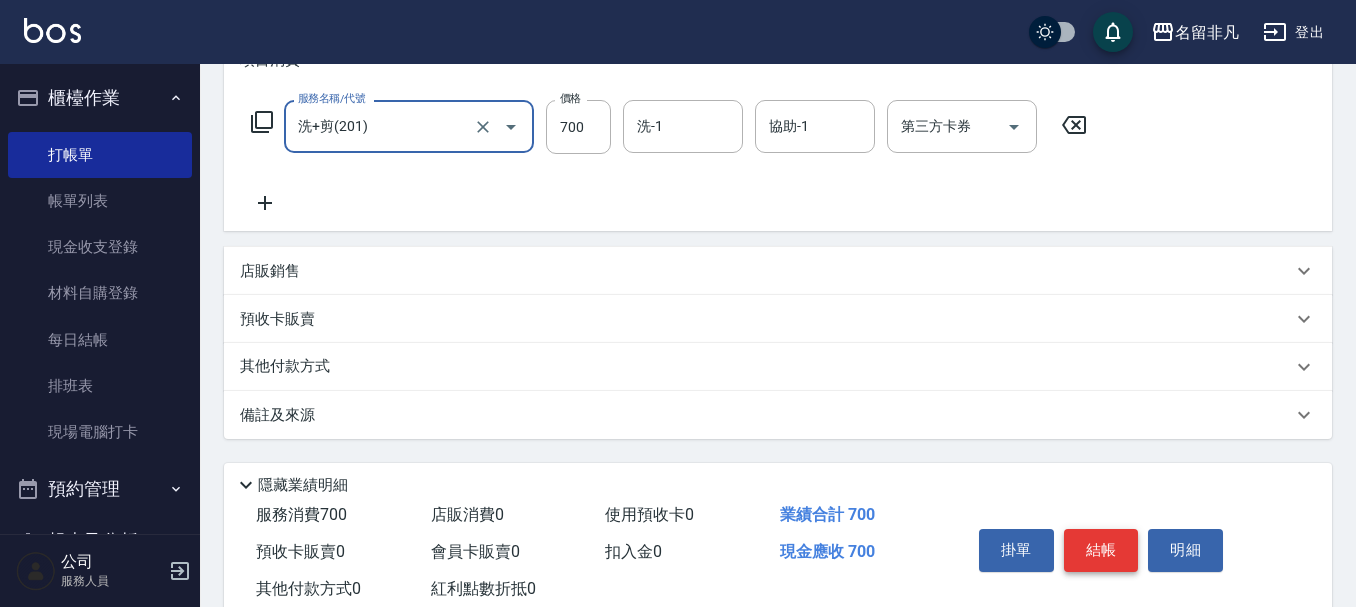 click on "結帳" at bounding box center (1101, 550) 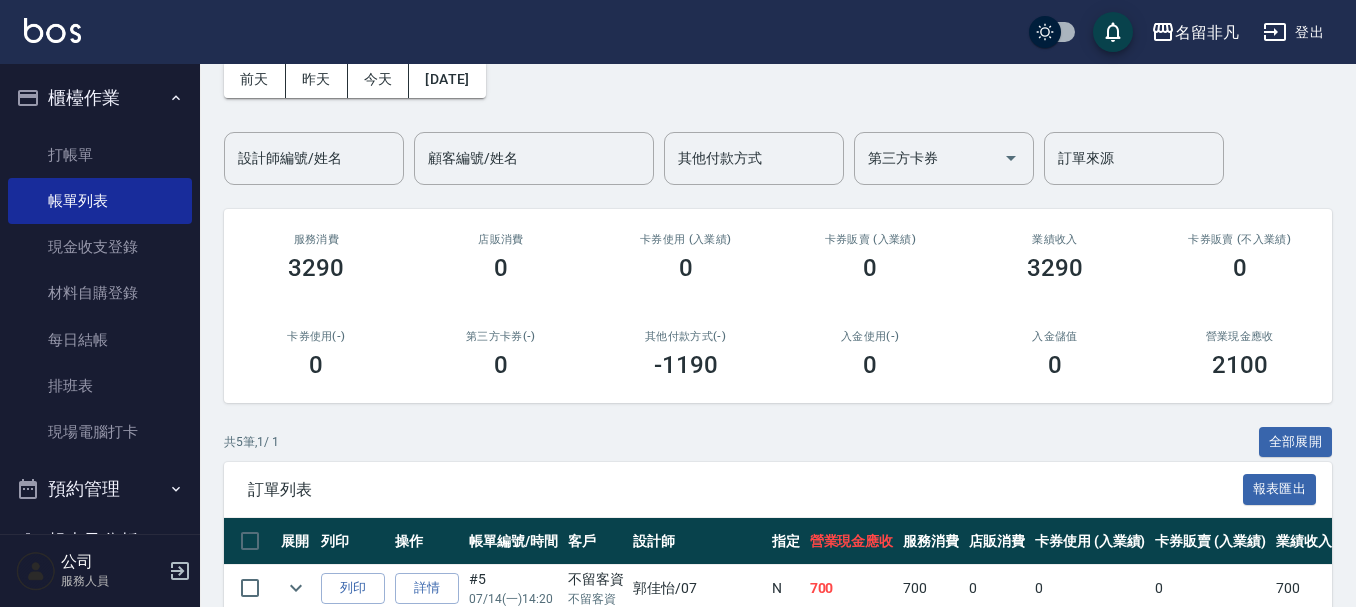 scroll, scrollTop: 200, scrollLeft: 0, axis: vertical 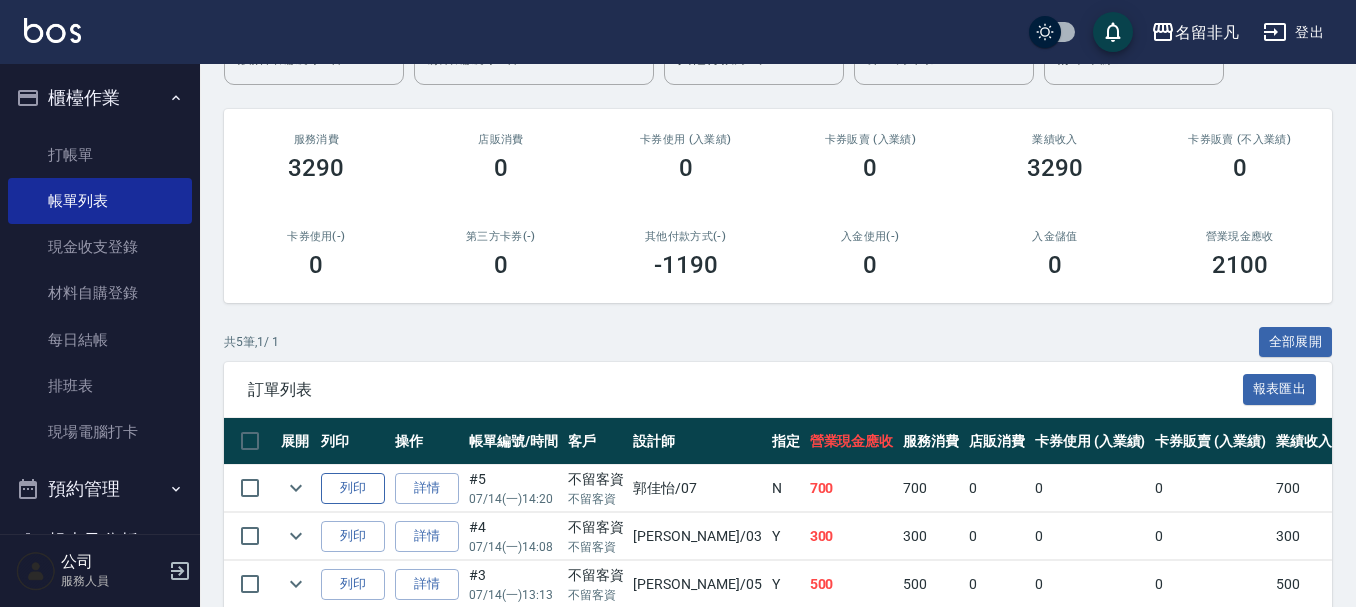 click on "列印" at bounding box center [353, 488] 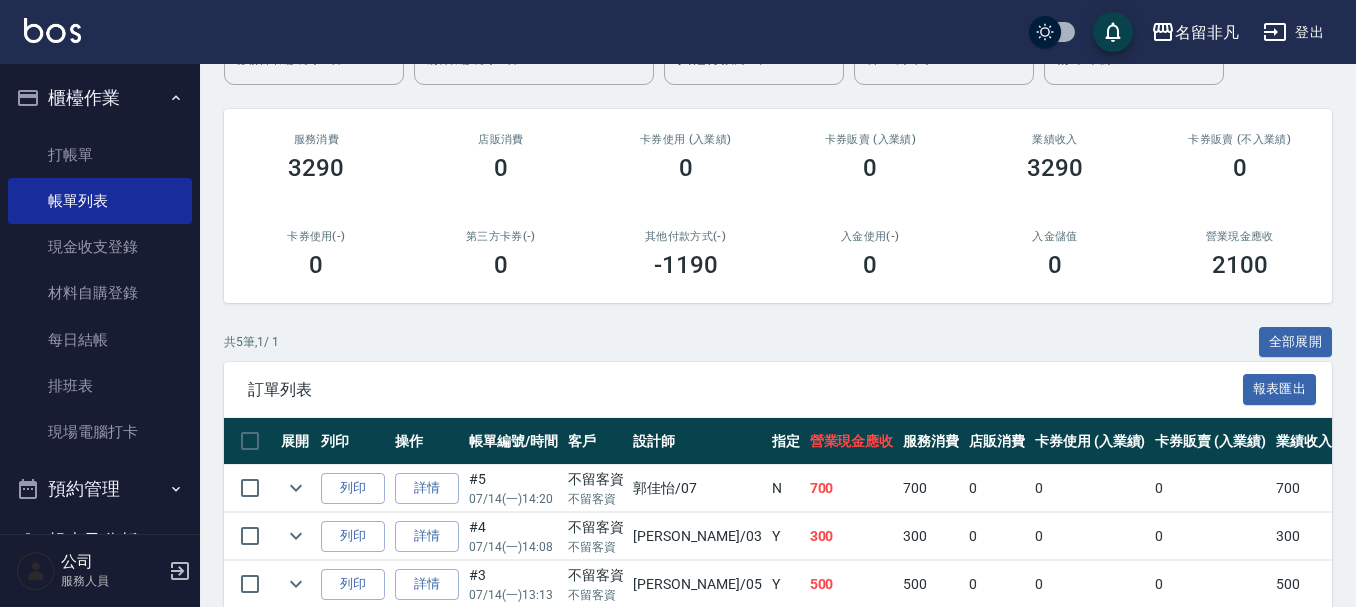 click on "櫃檯作業" at bounding box center (100, 98) 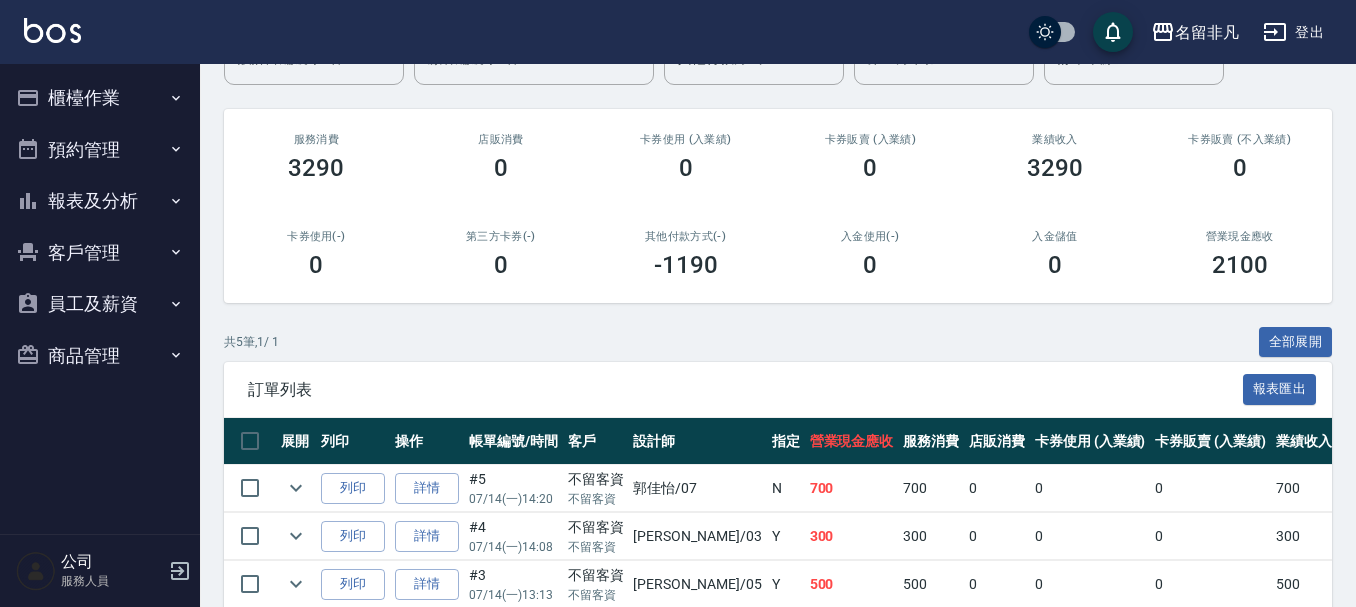 click on "報表及分析" at bounding box center [100, 201] 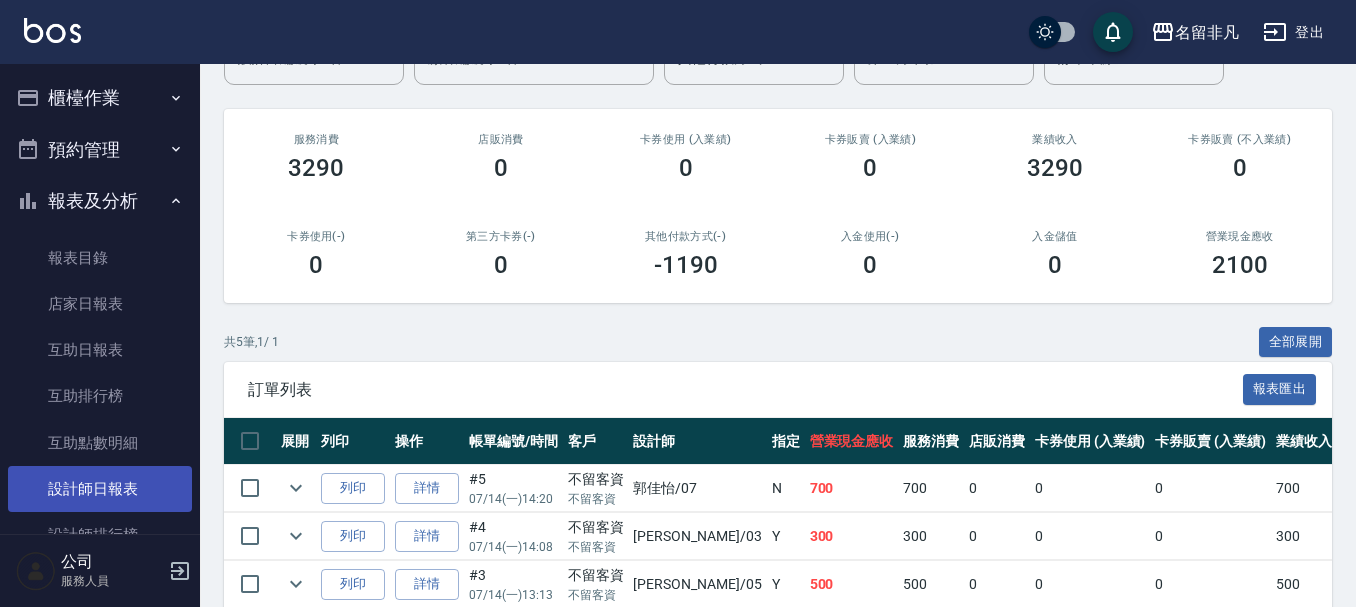 click on "設計師日報表" at bounding box center [100, 489] 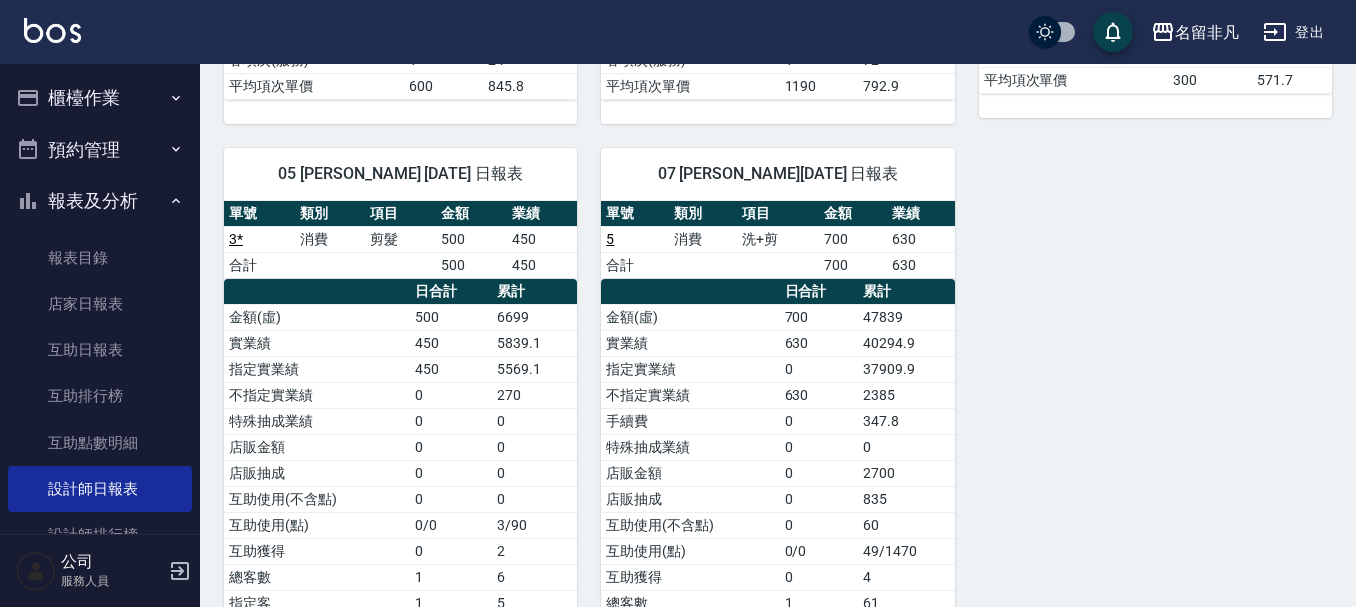 scroll, scrollTop: 700, scrollLeft: 0, axis: vertical 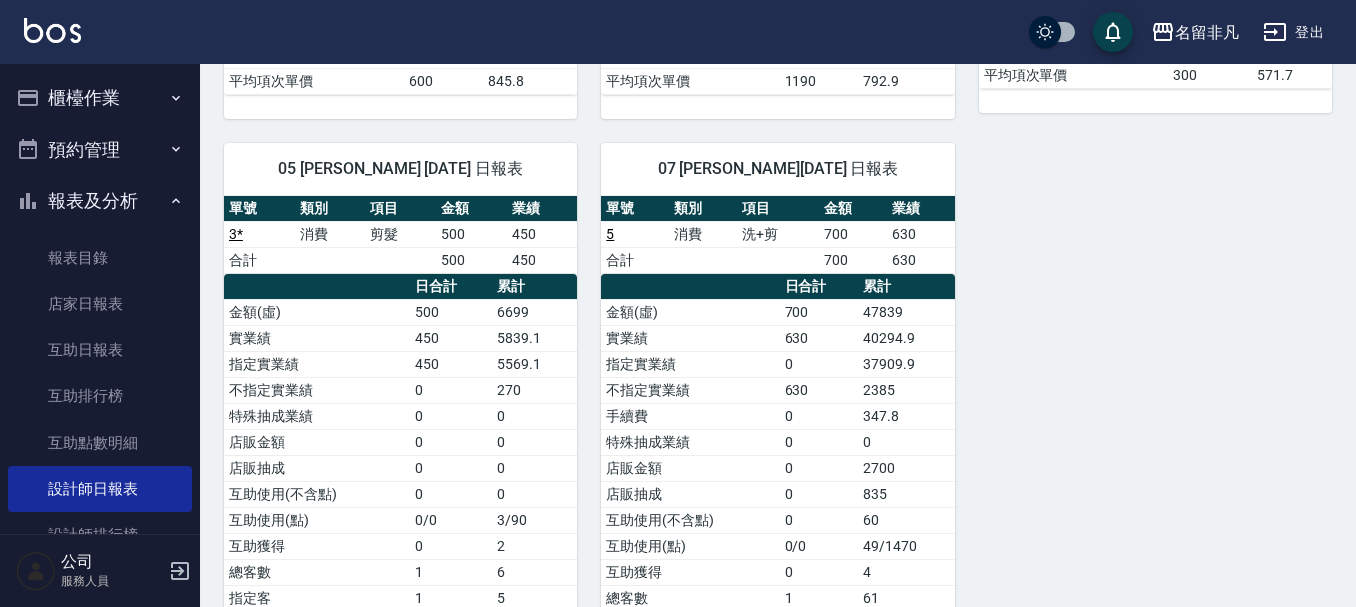 click on "報表及分析" at bounding box center [100, 201] 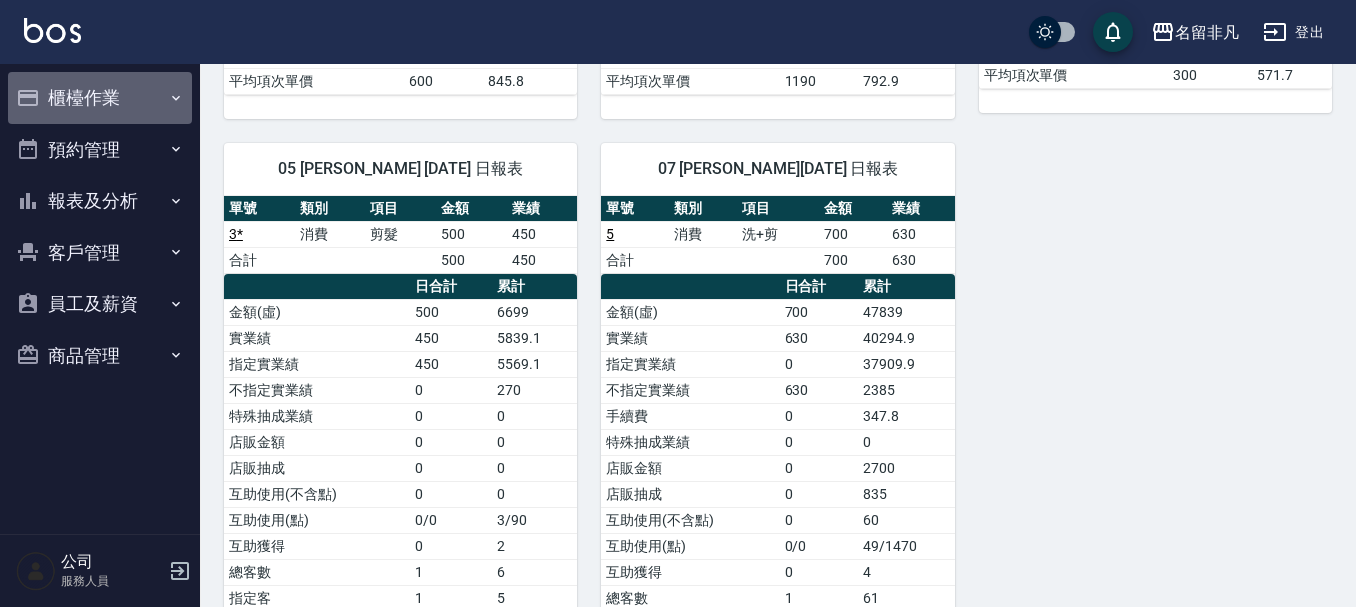 click on "櫃檯作業" at bounding box center [100, 98] 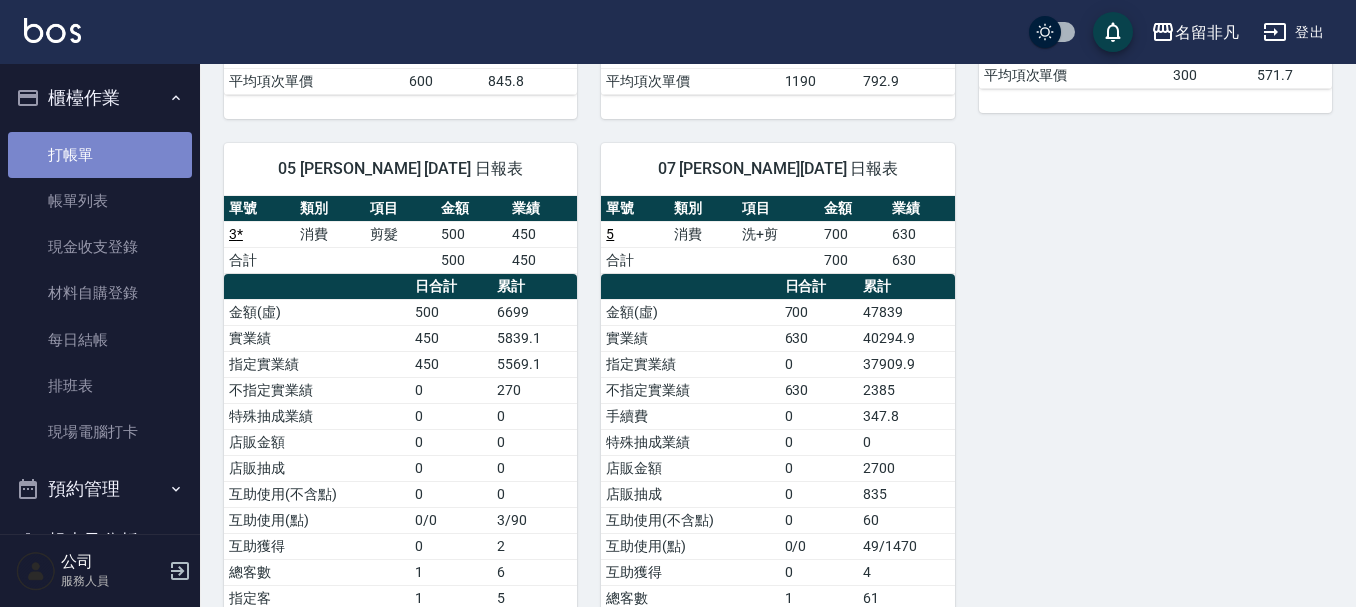 click on "打帳單" at bounding box center [100, 155] 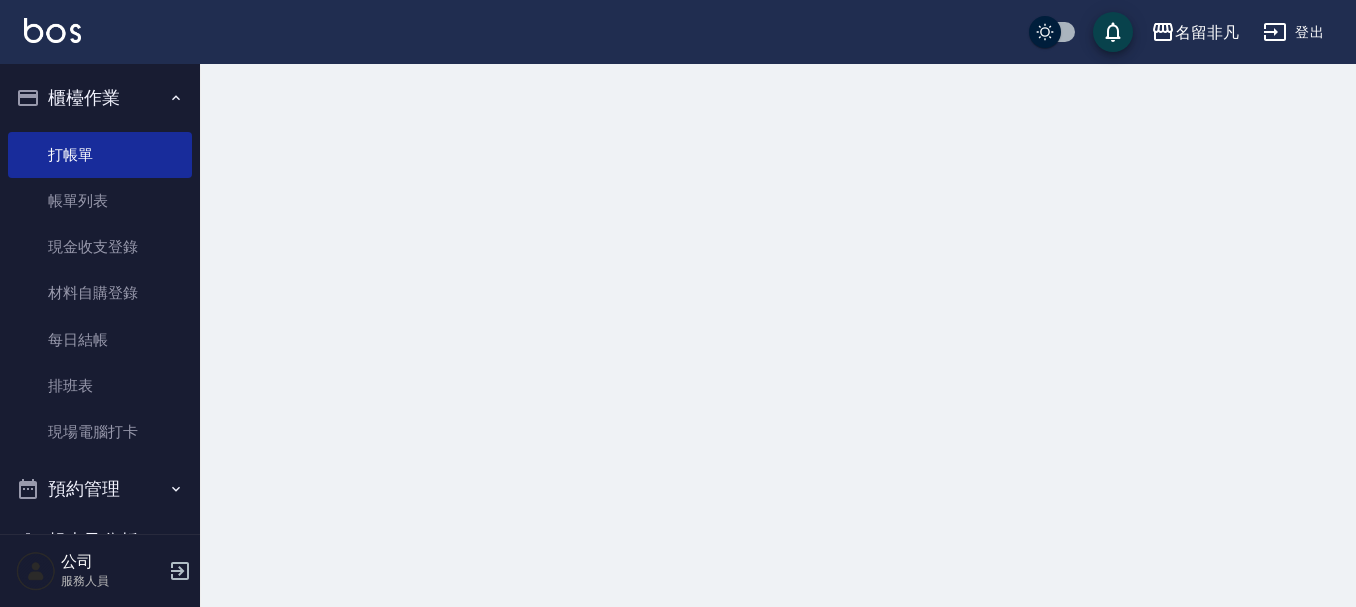 scroll, scrollTop: 0, scrollLeft: 0, axis: both 